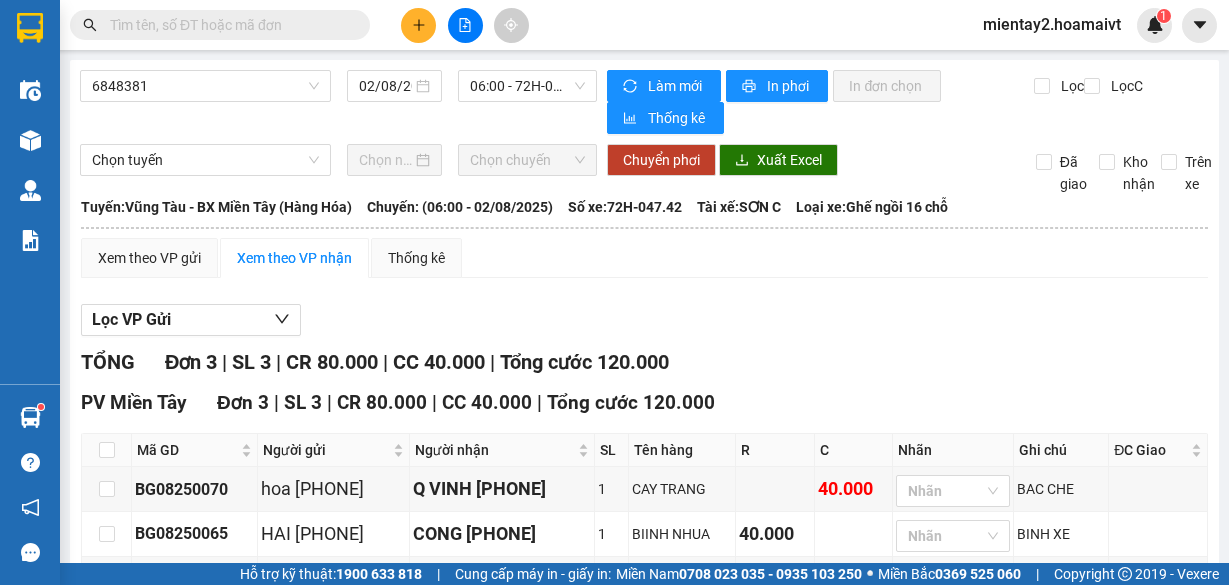 scroll, scrollTop: 0, scrollLeft: 0, axis: both 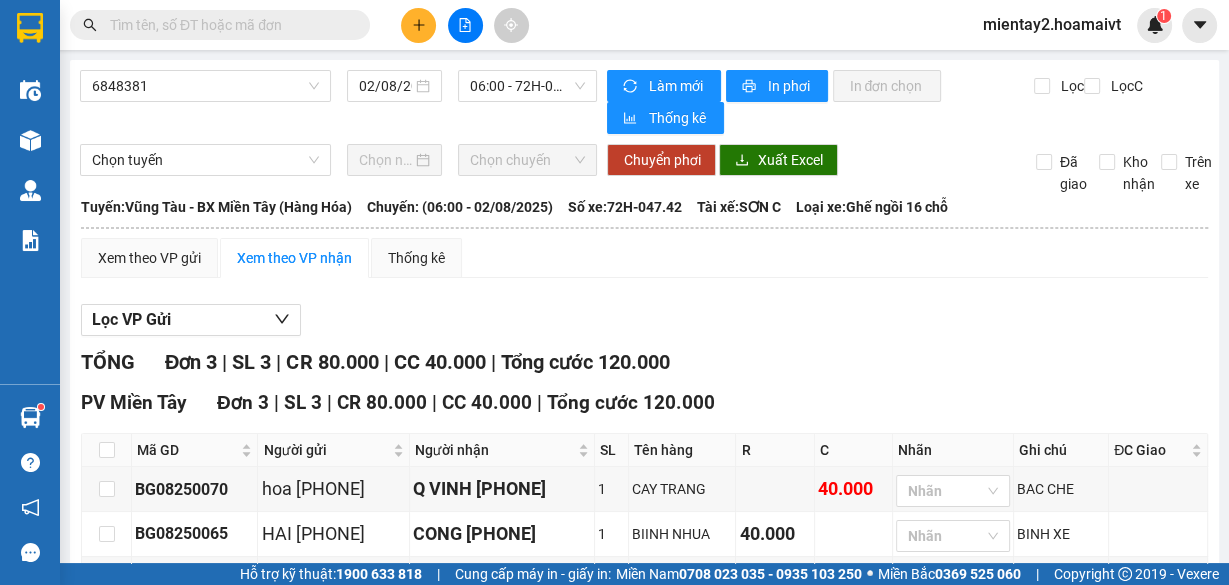 click 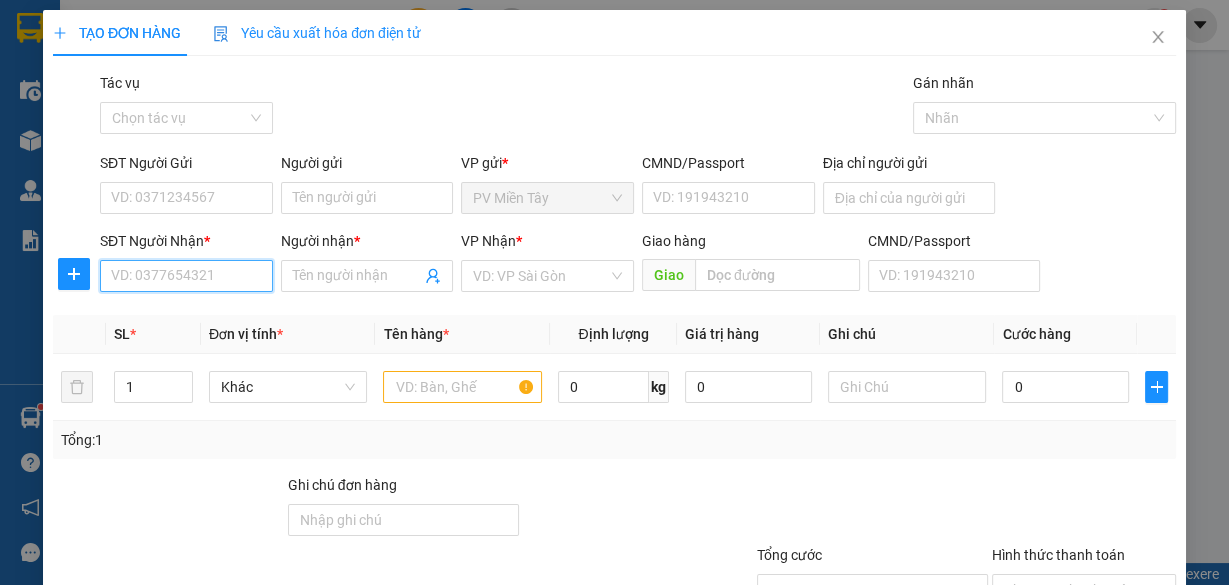 click on "SĐT Người Nhận  *" at bounding box center [186, 276] 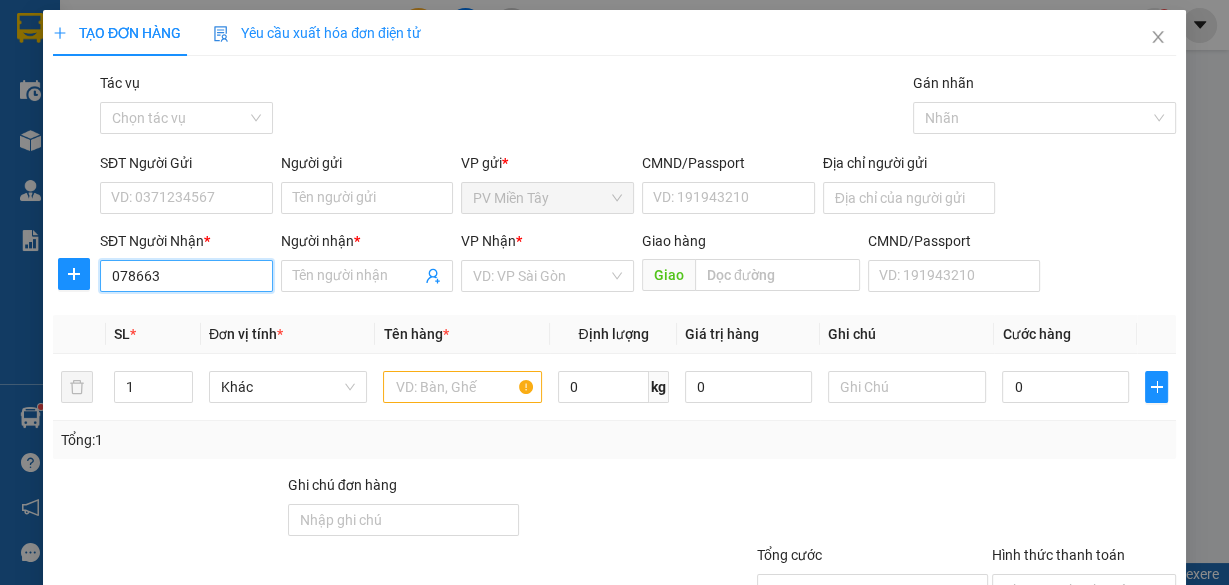 type on "[PHONE]" 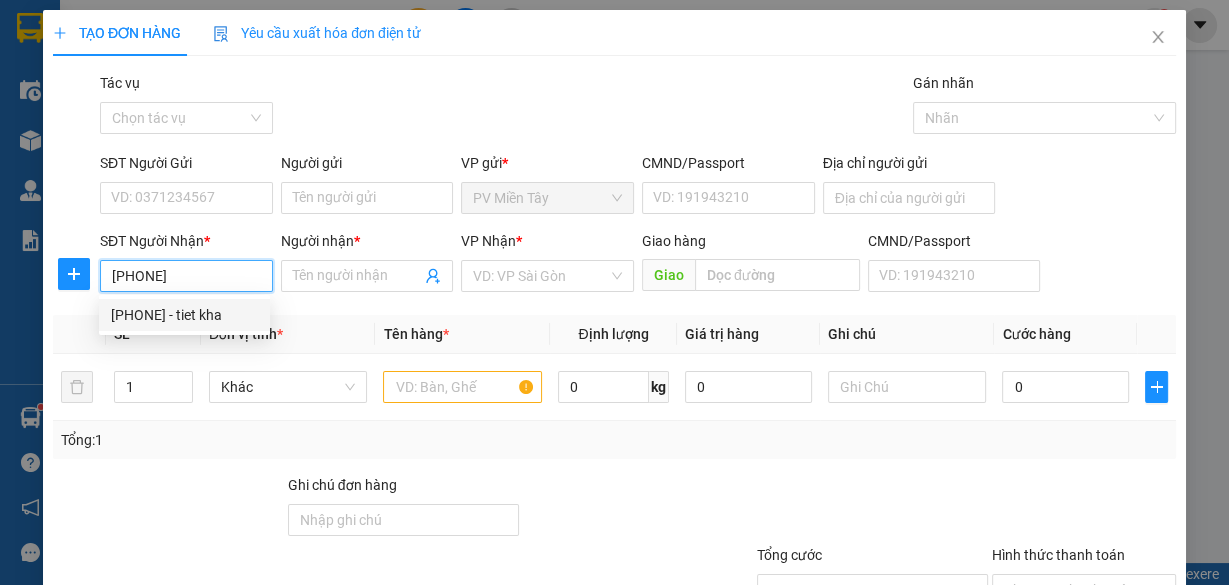 click on "[PHONE] - tiet kha" at bounding box center [184, 315] 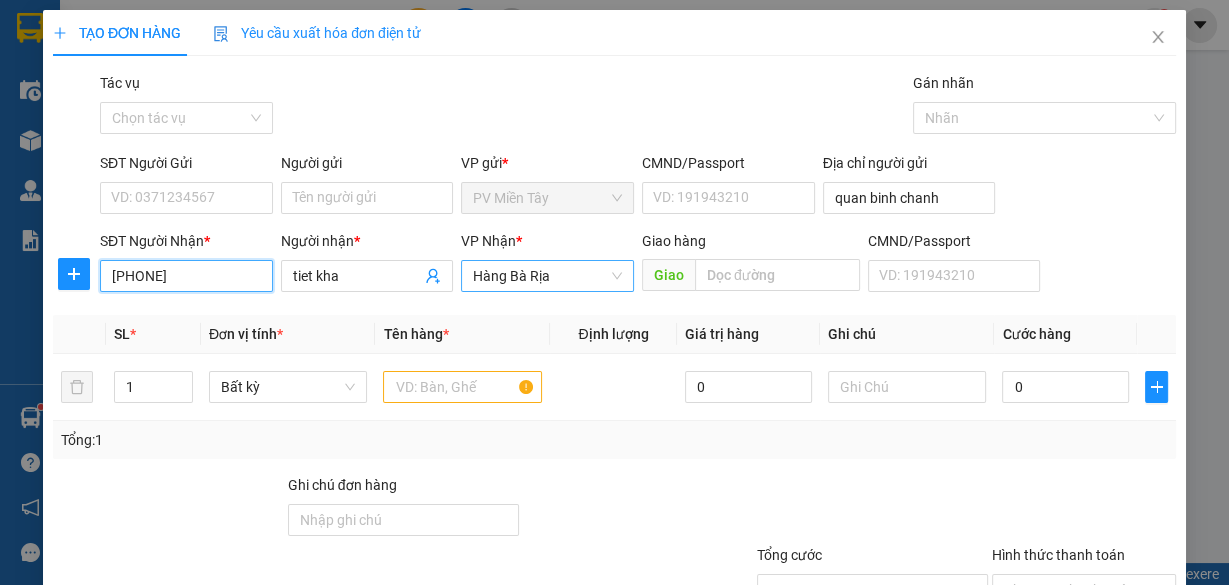 click on "Hàng Bà Rịa" at bounding box center (547, 276) 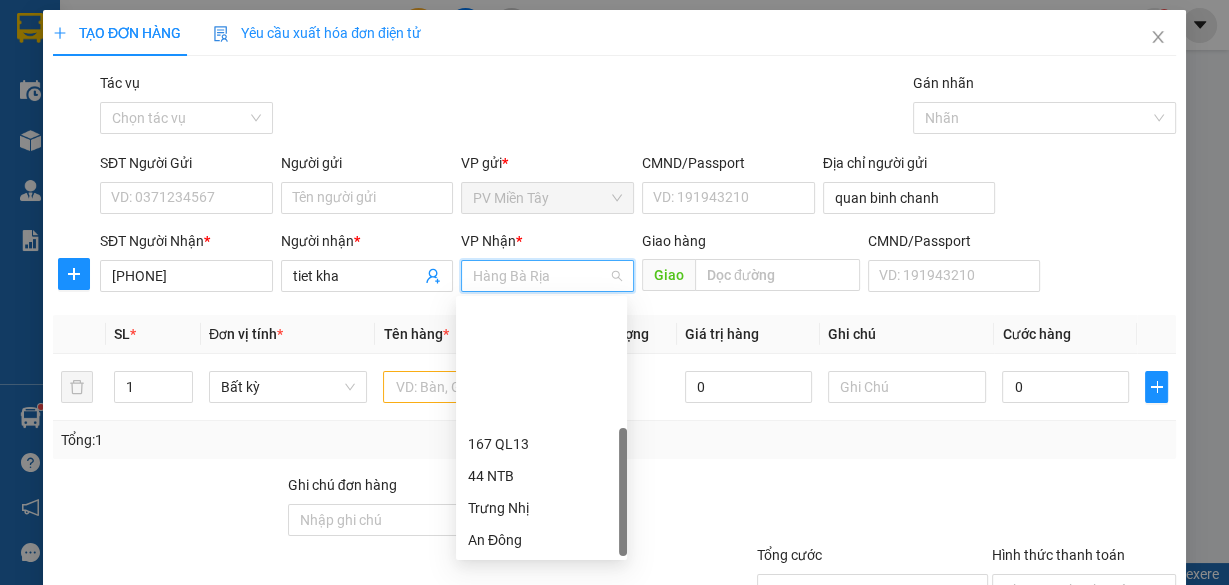 scroll, scrollTop: 160, scrollLeft: 0, axis: vertical 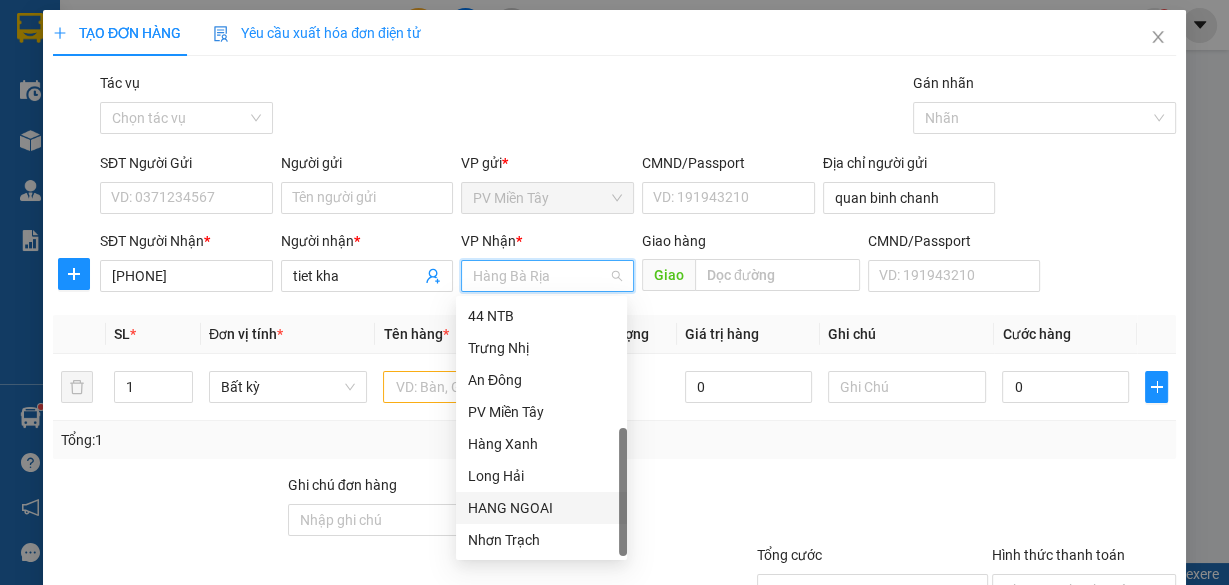 click on "HANG NGOAI" at bounding box center (541, 508) 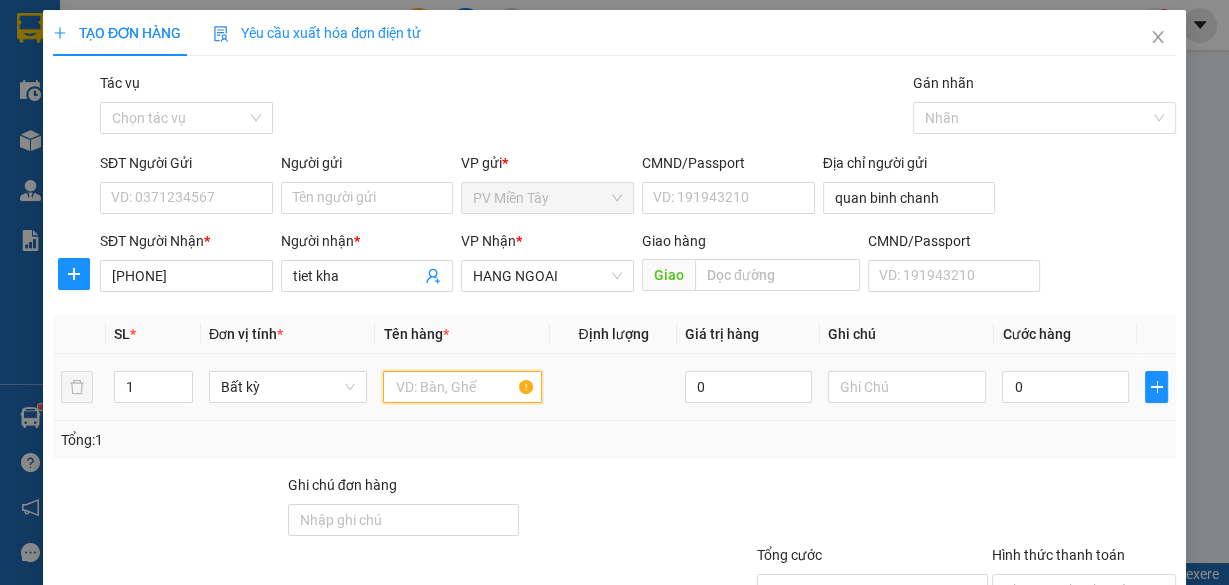 click at bounding box center [462, 387] 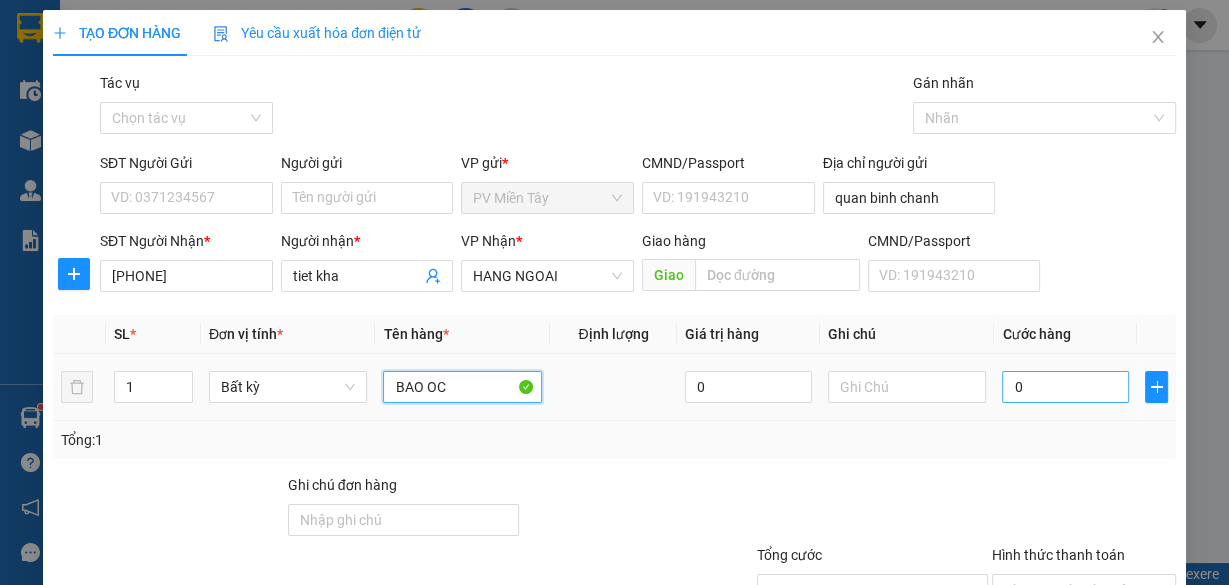 type on "BAO OC" 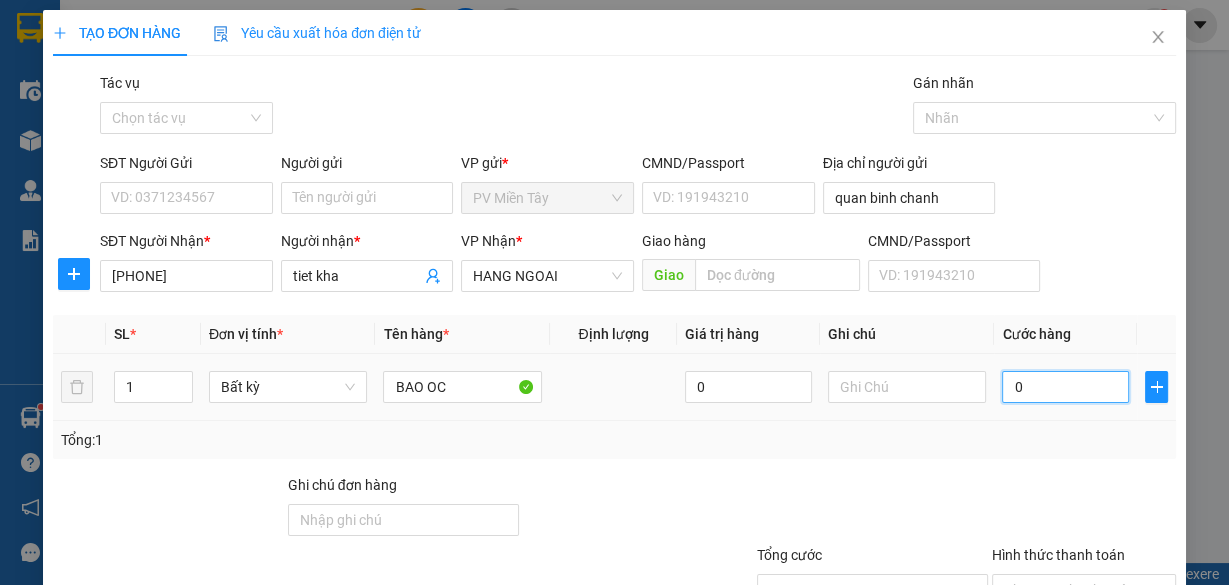click on "0" at bounding box center (1065, 387) 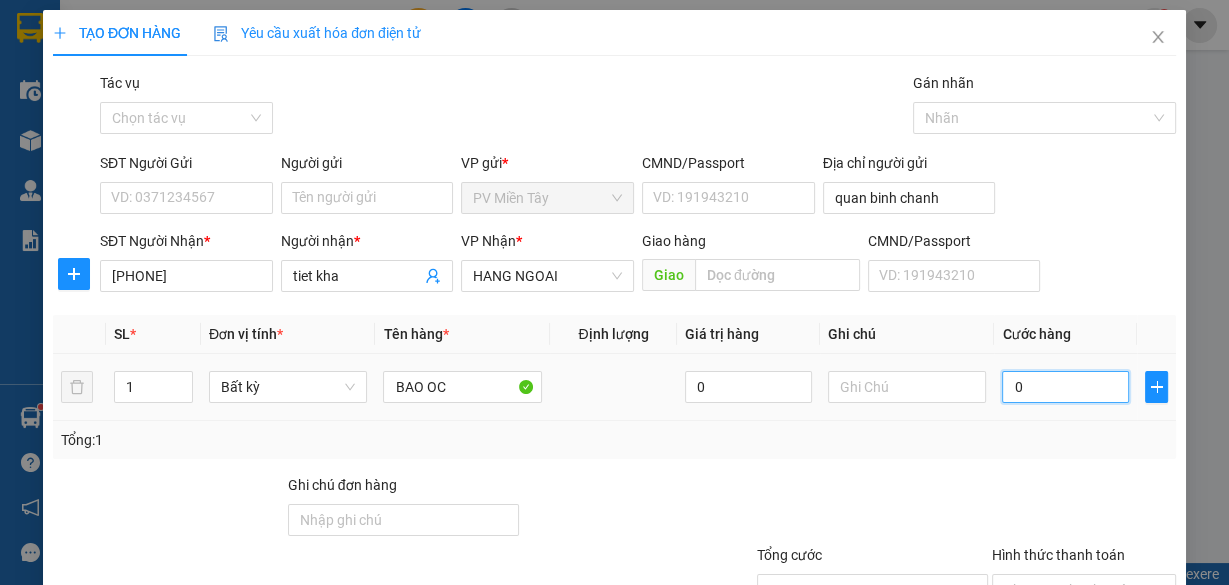 type on "5" 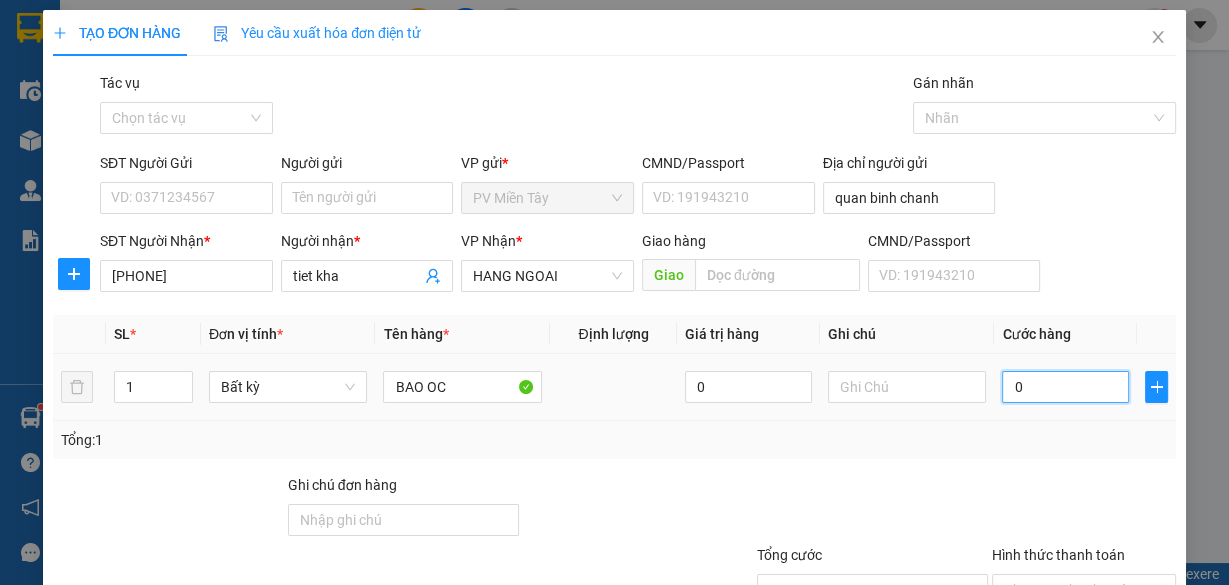 type on "5" 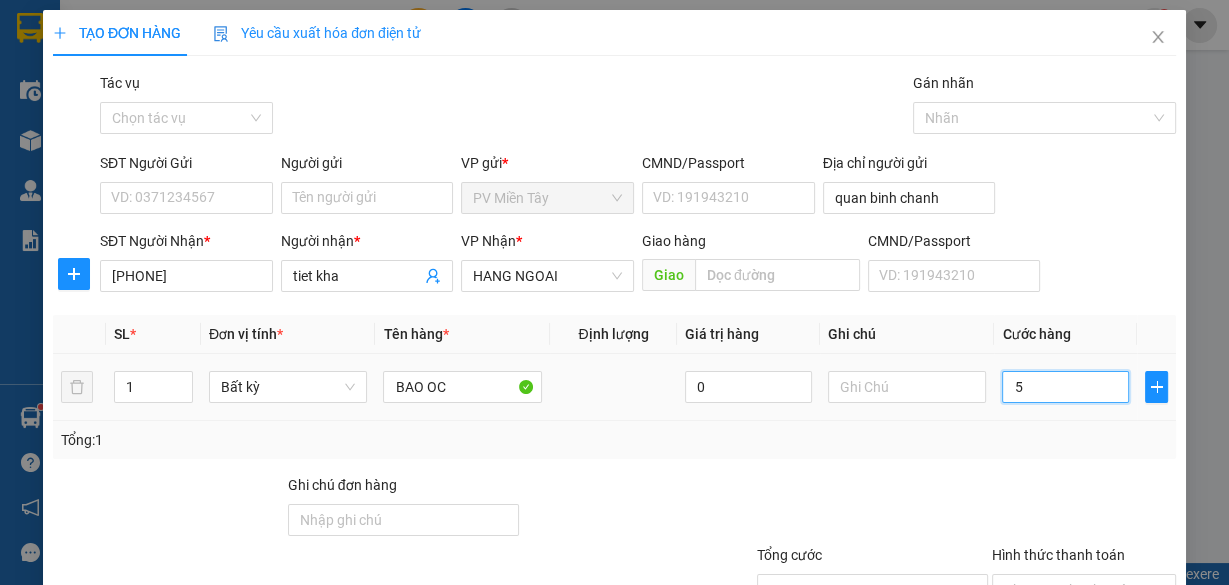 type on "50" 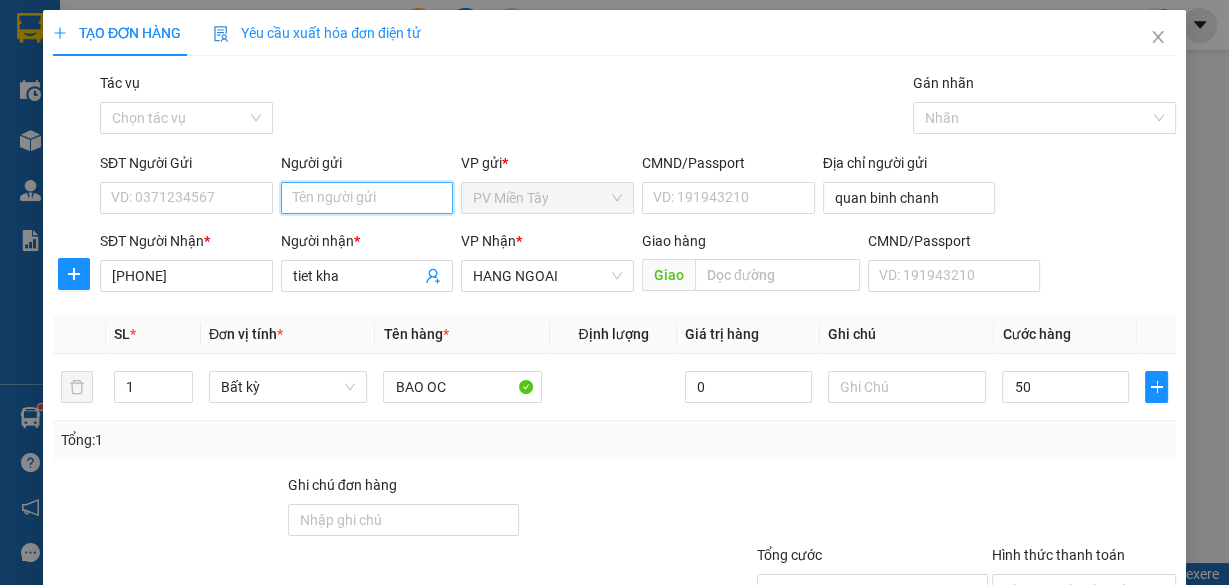 type on "50.000" 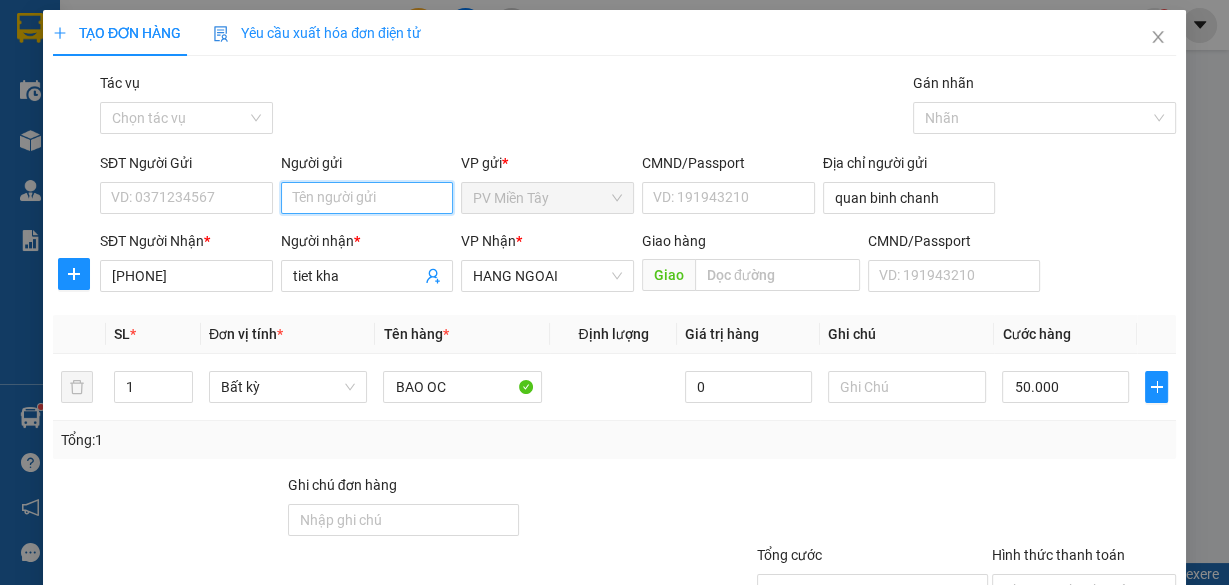 click on "Người gửi" at bounding box center (367, 198) 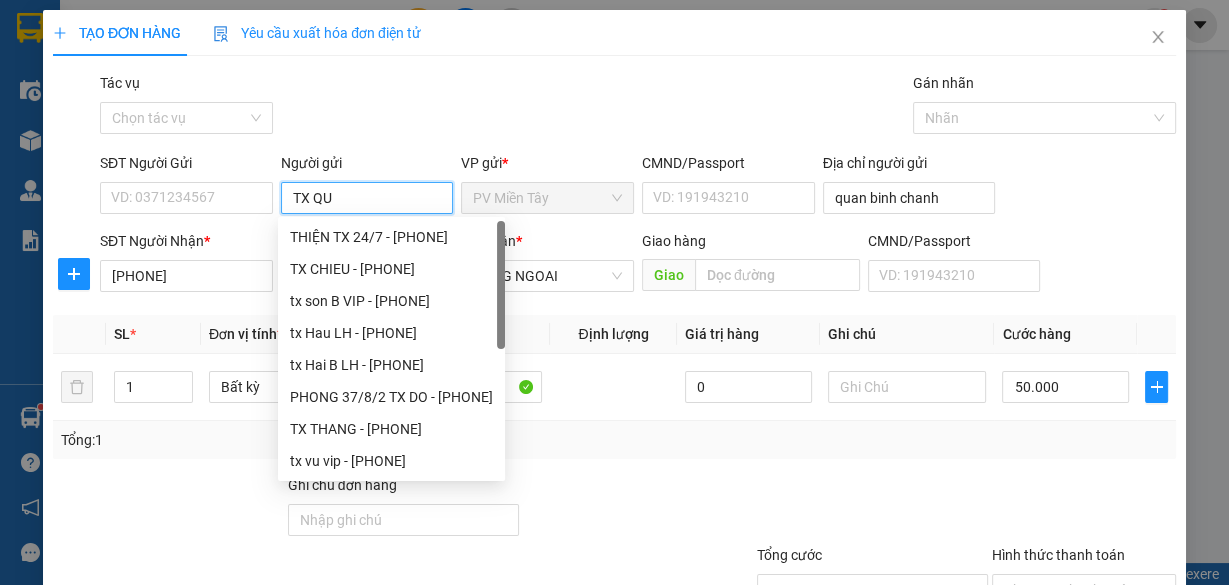 type on "TX QUY" 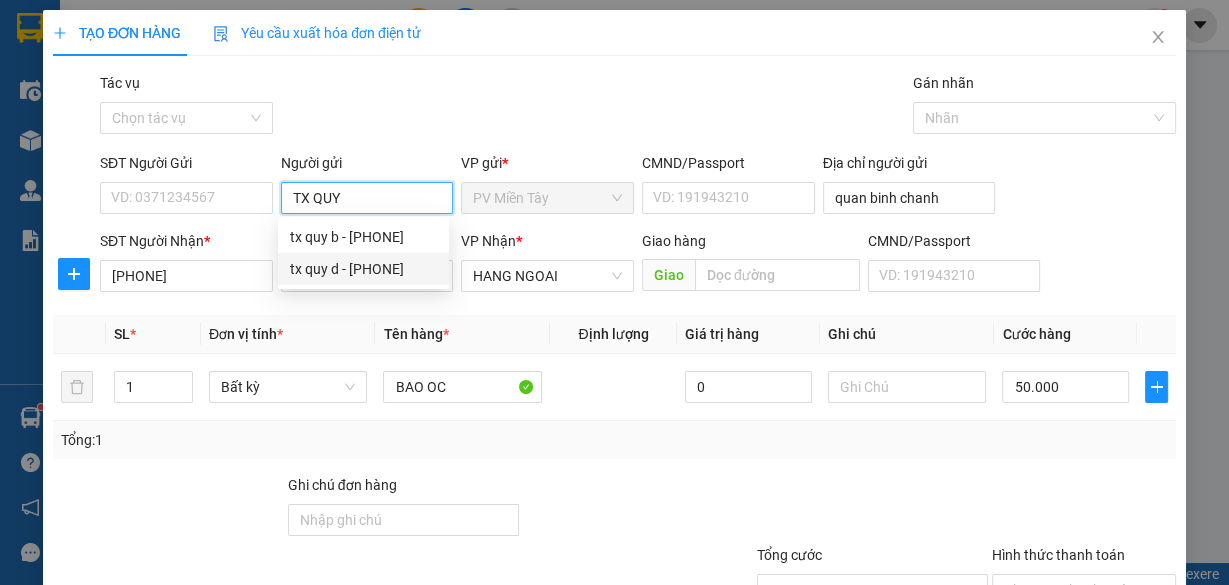 click on "tx quy d - [PHONE]" at bounding box center (363, 269) 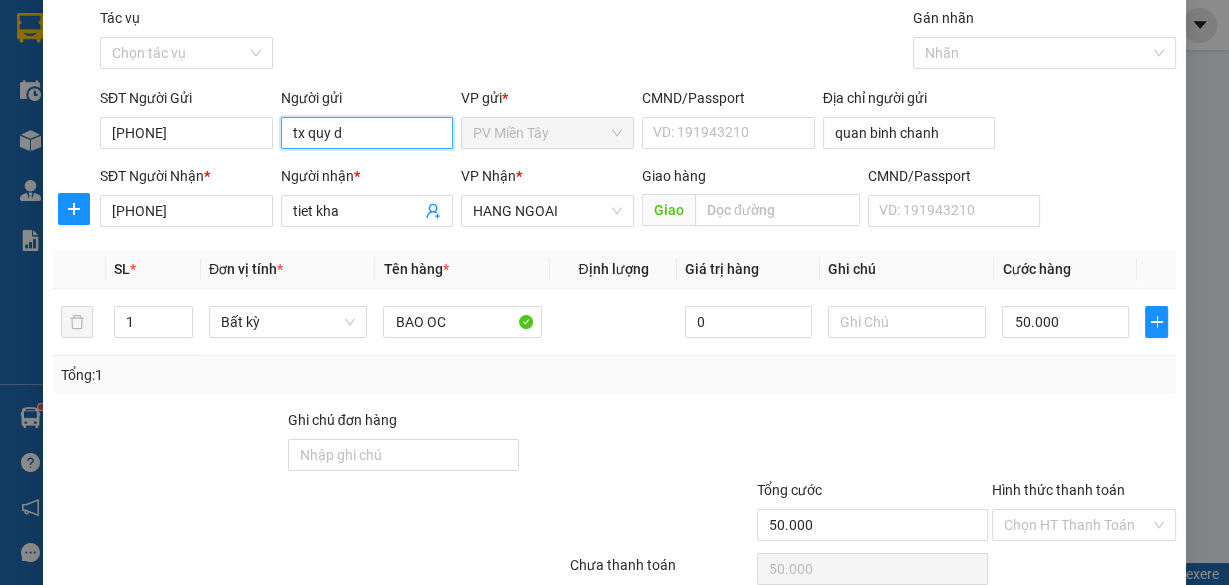 scroll, scrollTop: 152, scrollLeft: 0, axis: vertical 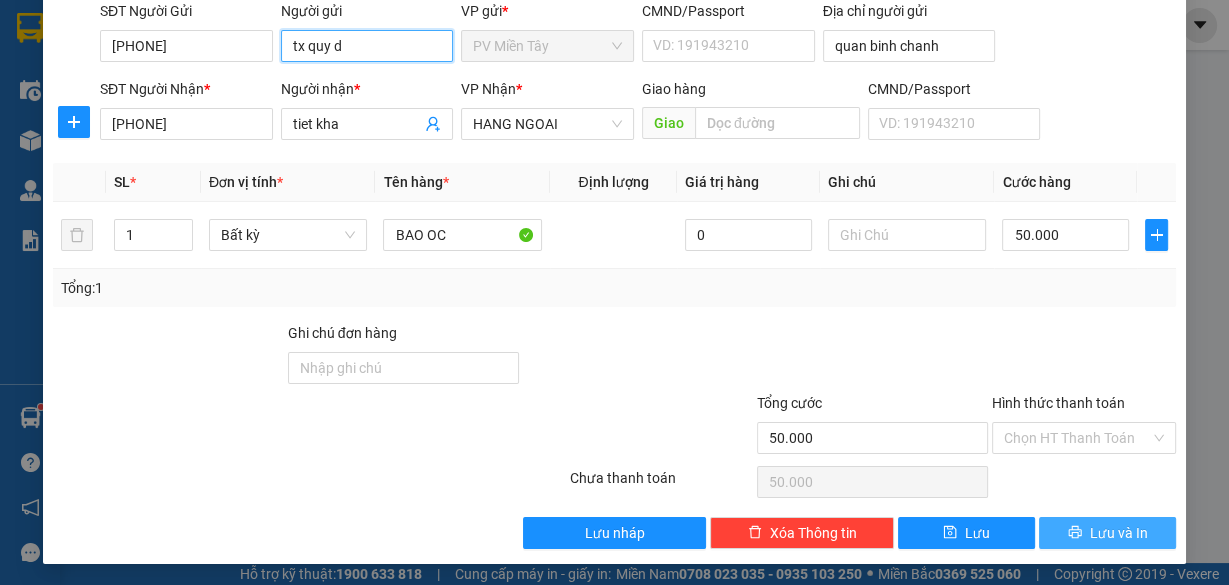 type on "tx quy d" 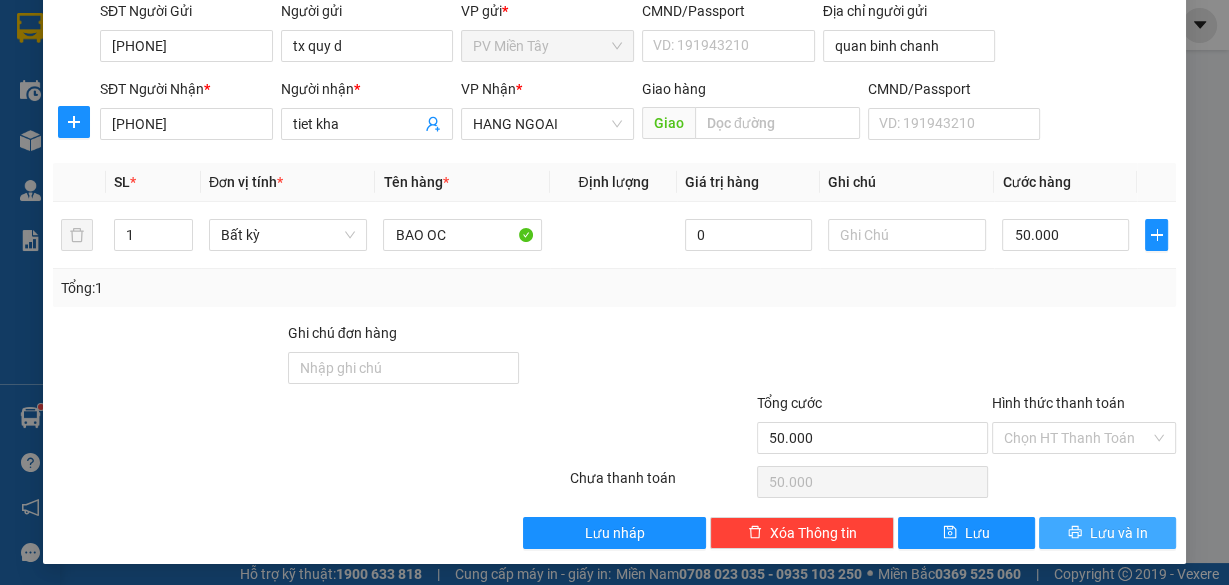 click on "Lưu và In" at bounding box center [1119, 533] 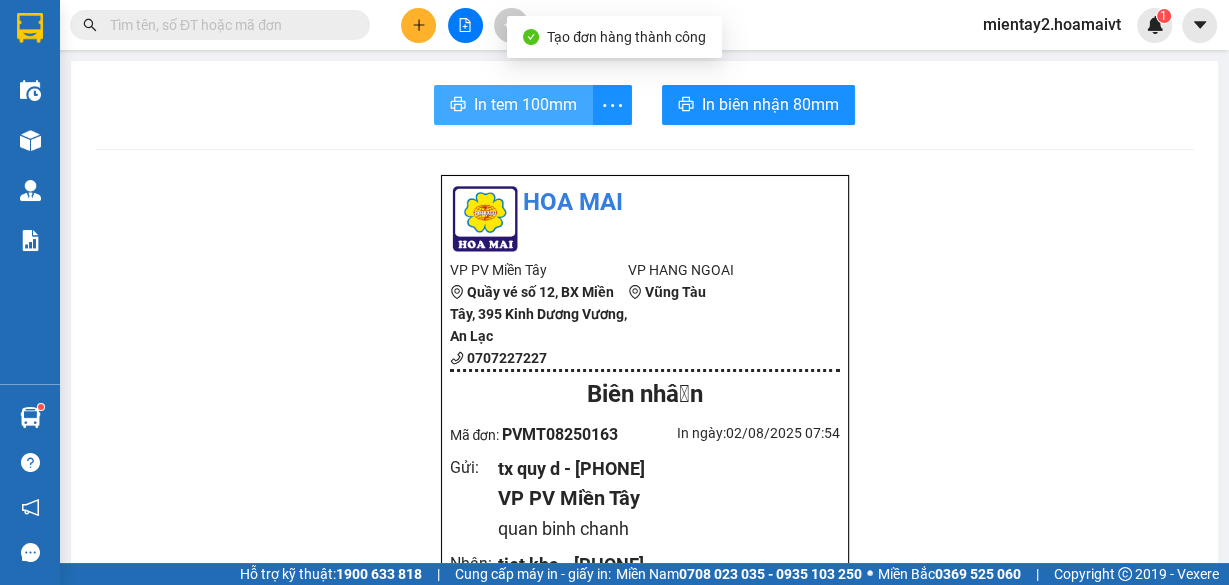 click on "In tem 100mm" at bounding box center (525, 104) 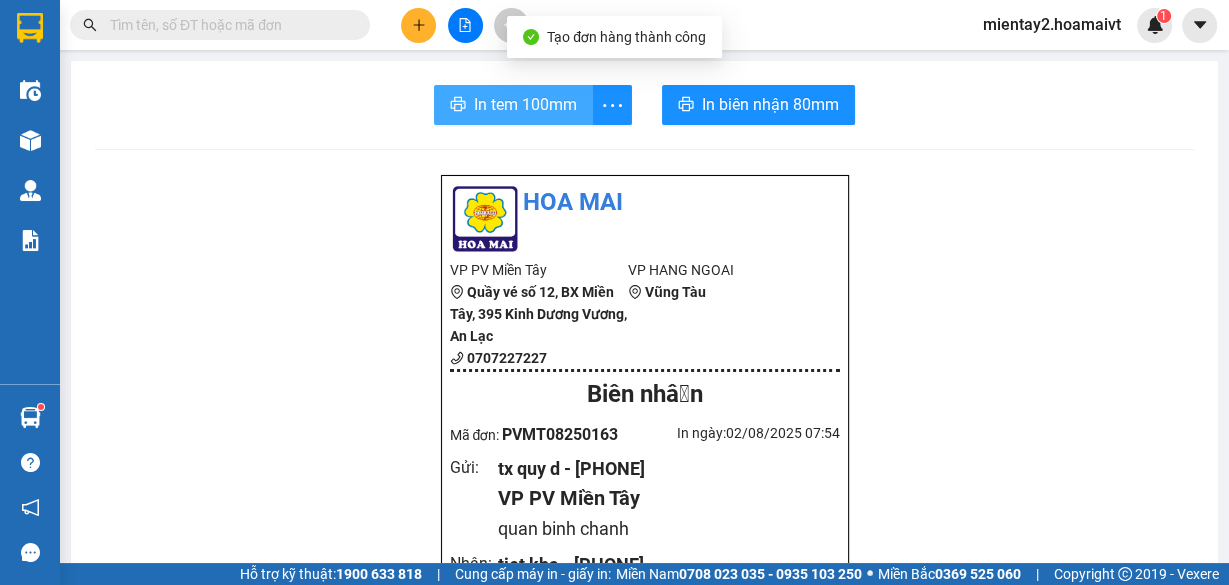 scroll, scrollTop: 0, scrollLeft: 0, axis: both 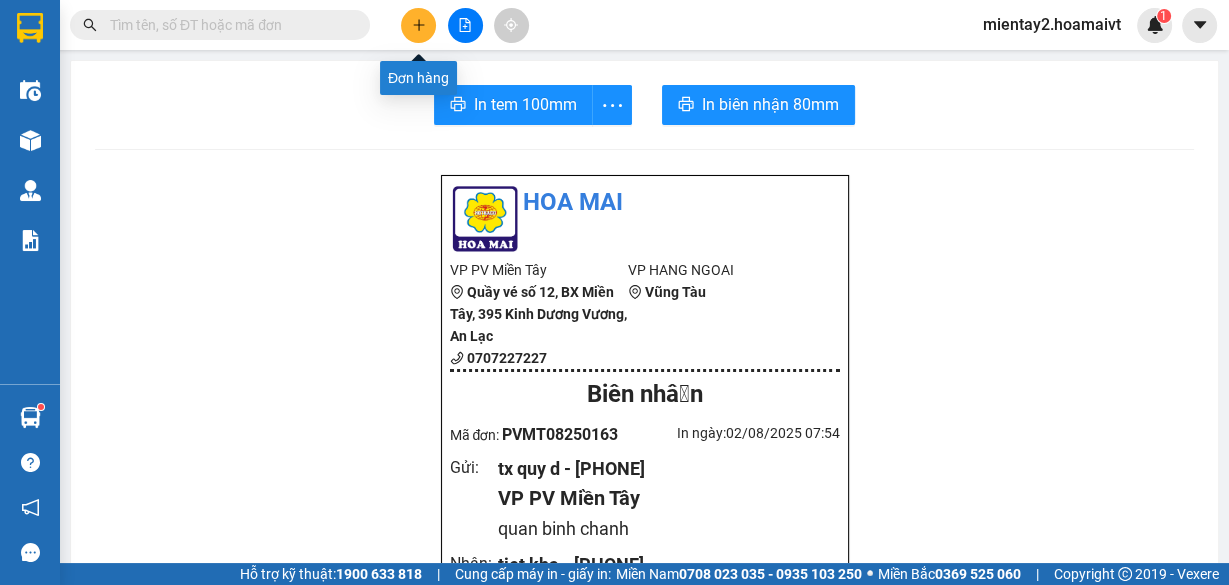 click 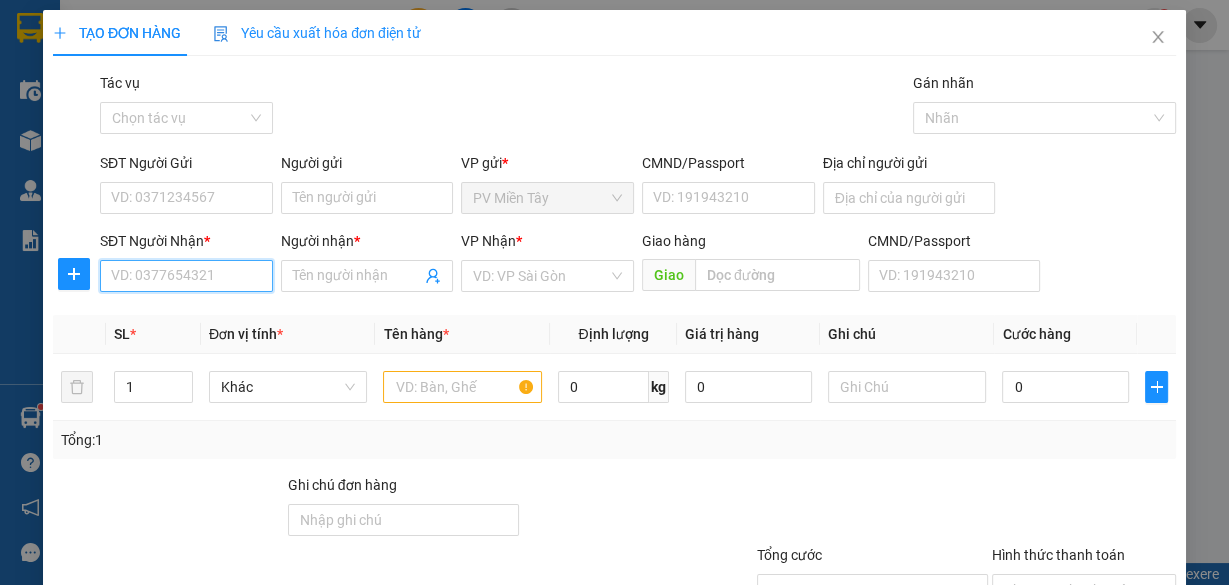 click on "SĐT Người Nhận  *" at bounding box center [186, 276] 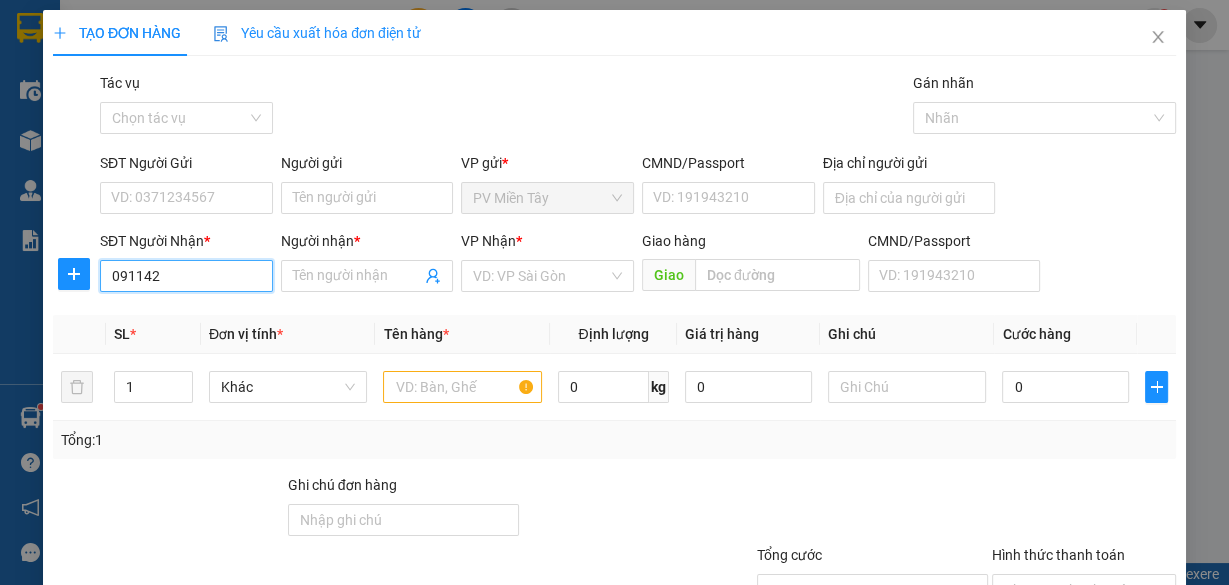type on "[PHONE]" 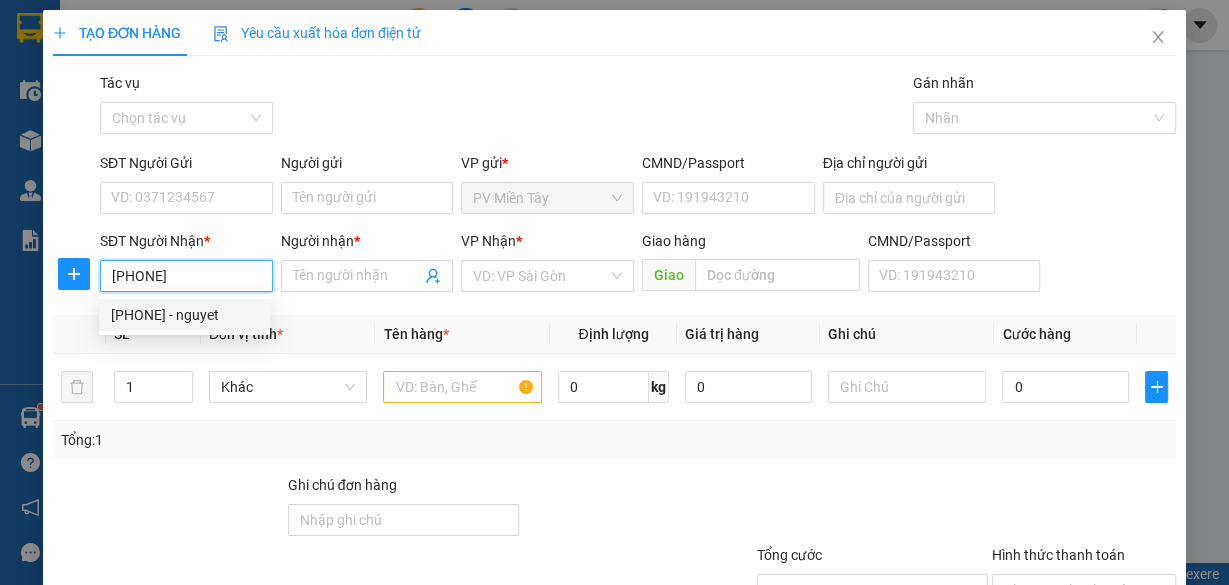click on "[PHONE] - nguyet" at bounding box center (184, 315) 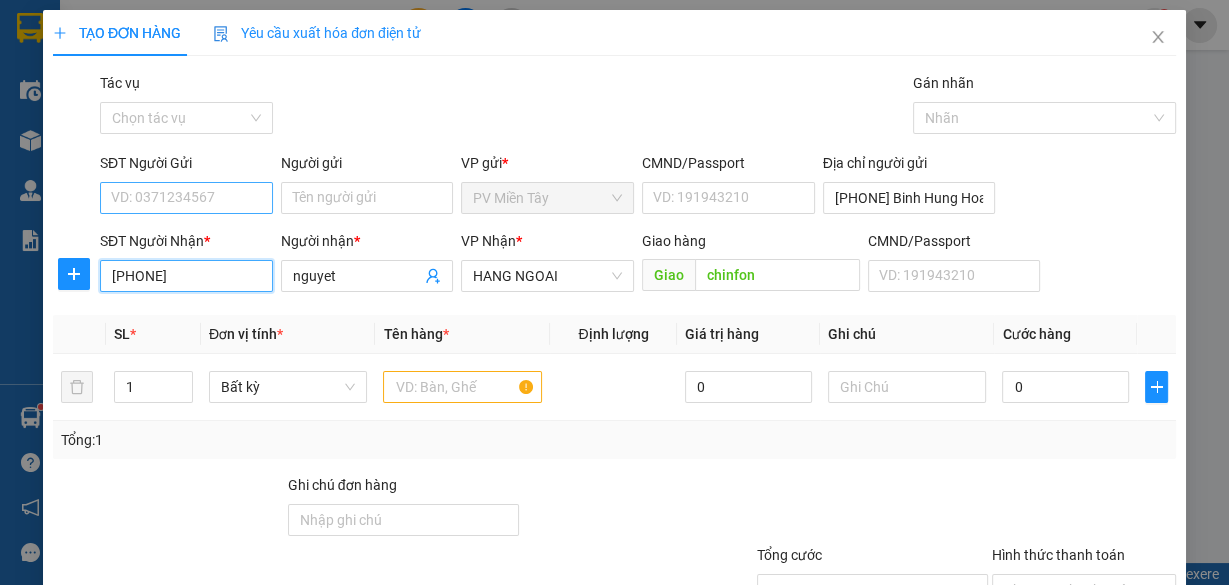 type on "[PHONE]" 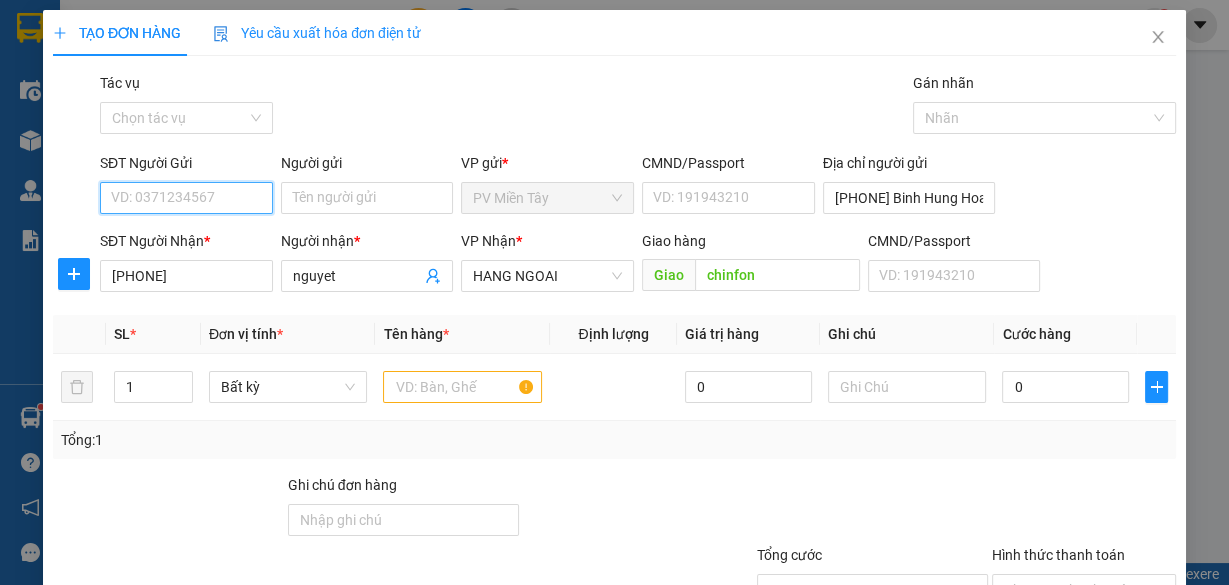 click on "SĐT Người Gửi" at bounding box center (186, 198) 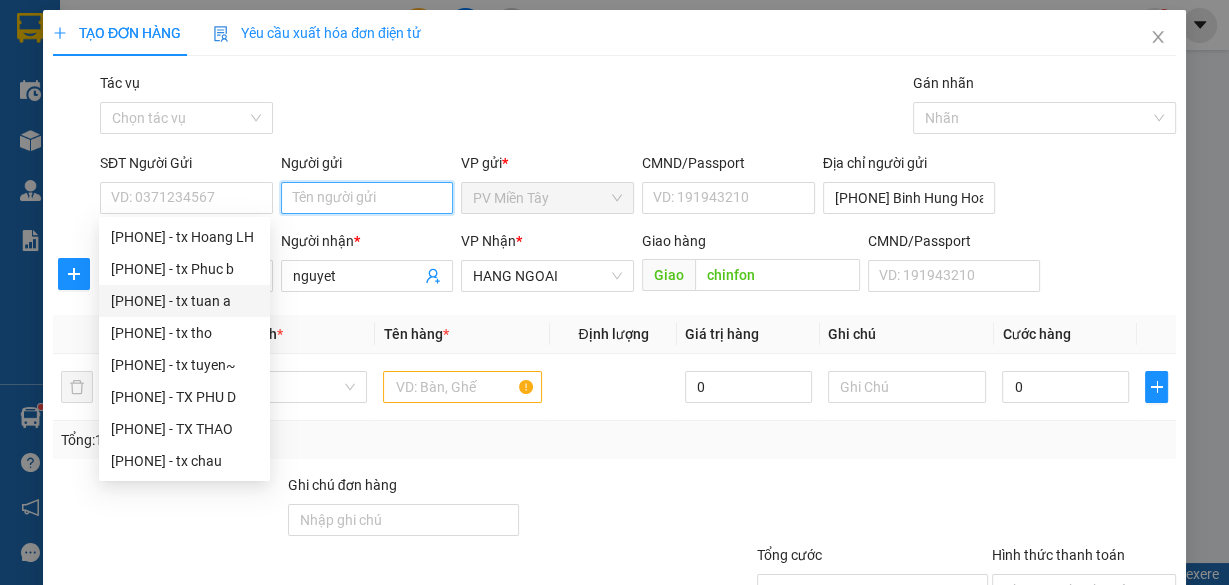 click on "Người gửi" at bounding box center (367, 198) 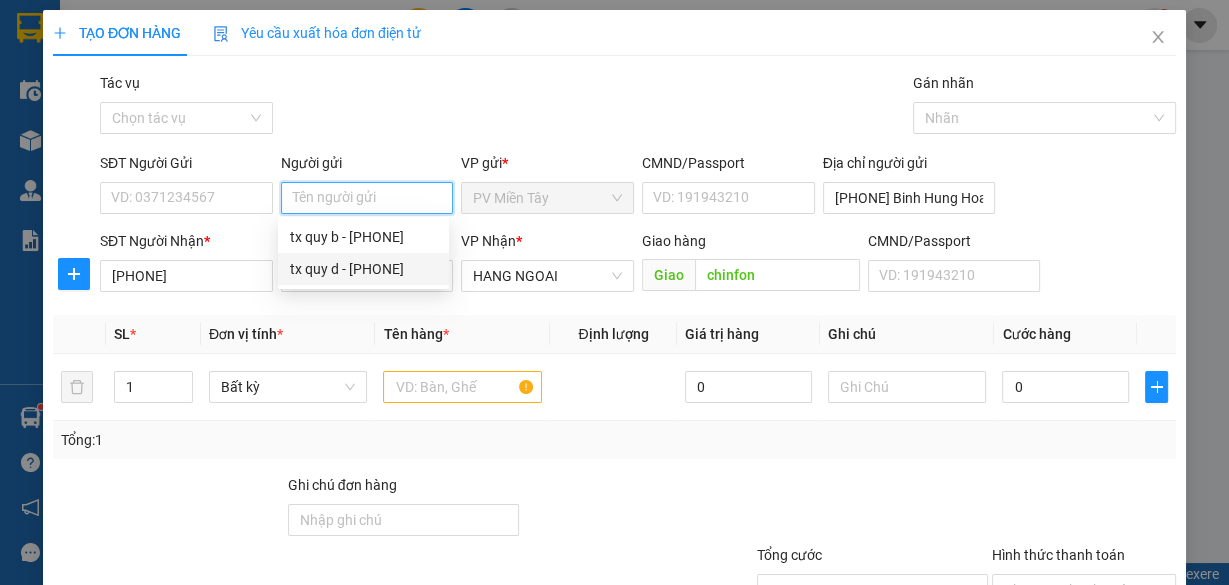 click on "tx quy d - [PHONE]" at bounding box center [363, 269] 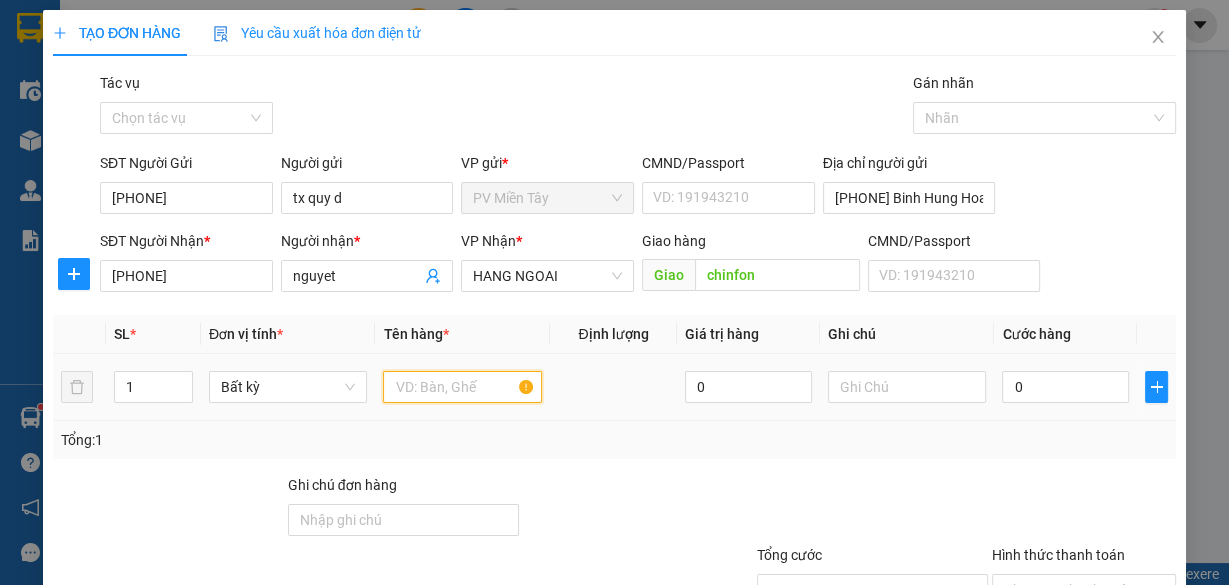 click at bounding box center [462, 387] 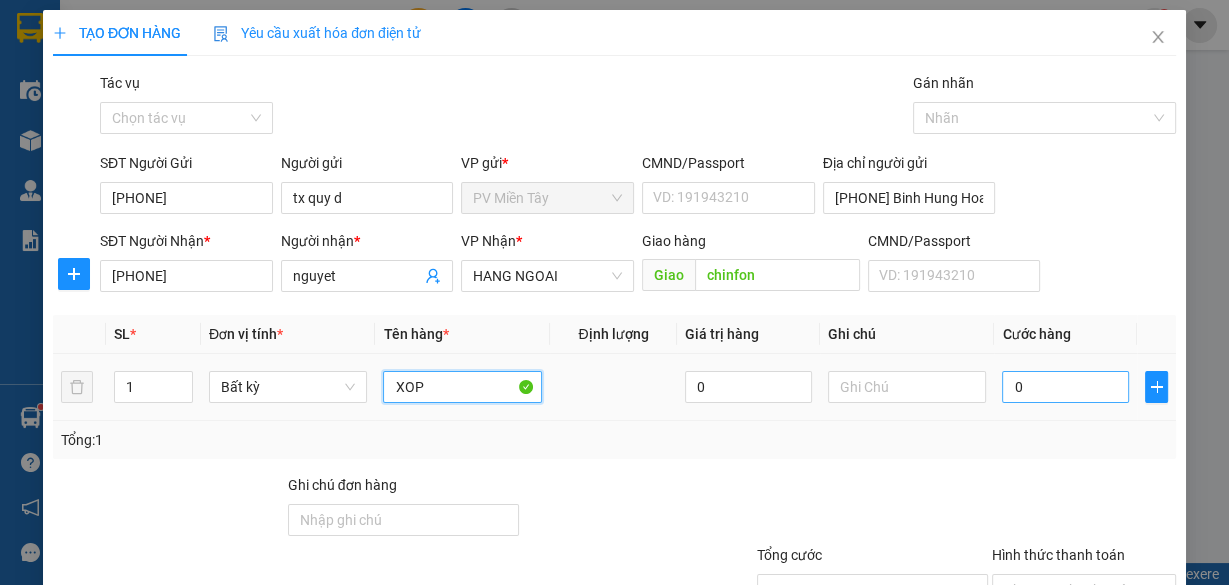 type on "XOP" 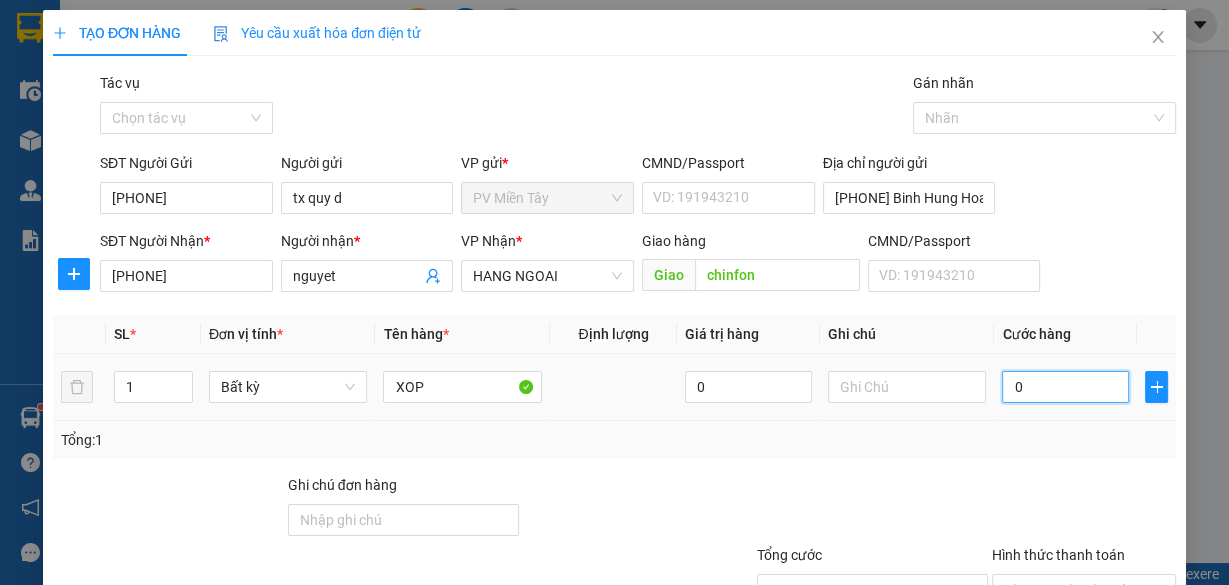 click on "0" at bounding box center (1065, 387) 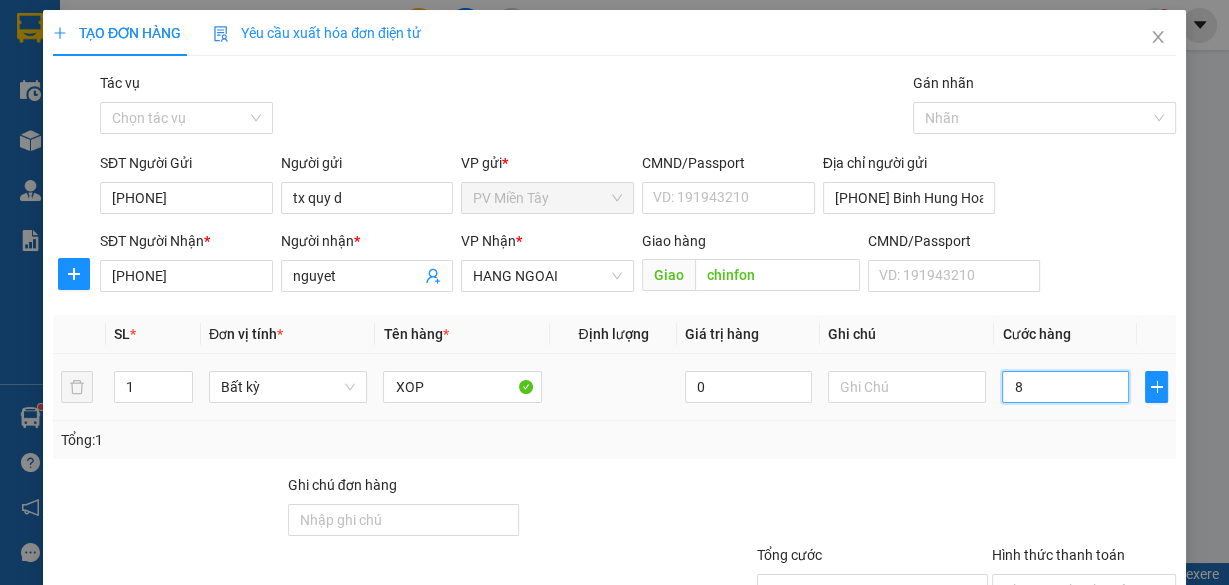 type on "80" 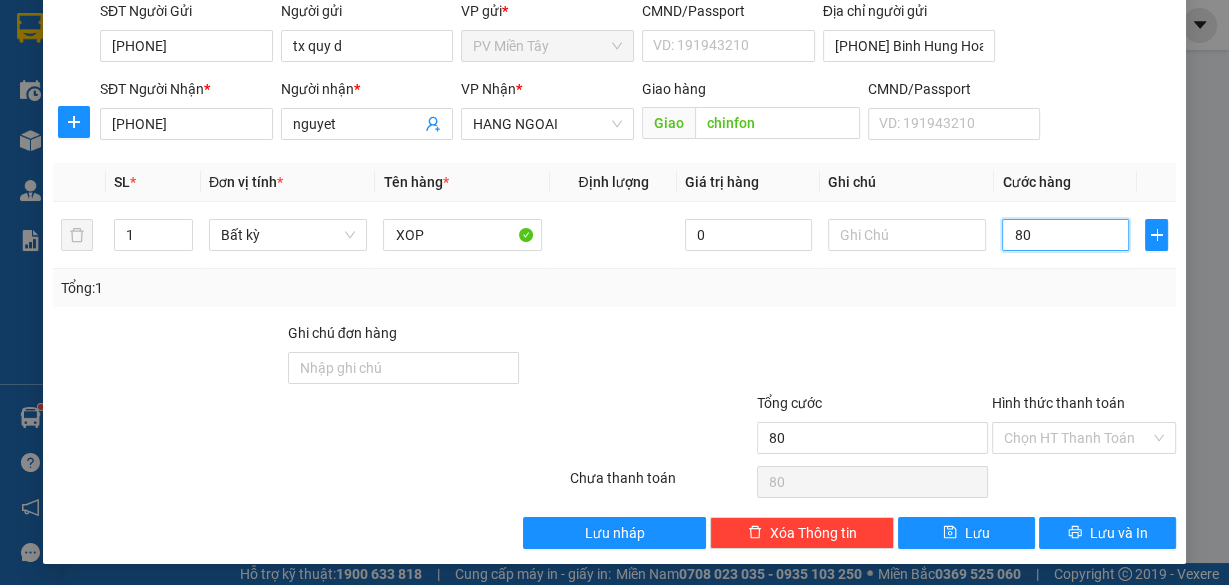 scroll, scrollTop: 152, scrollLeft: 0, axis: vertical 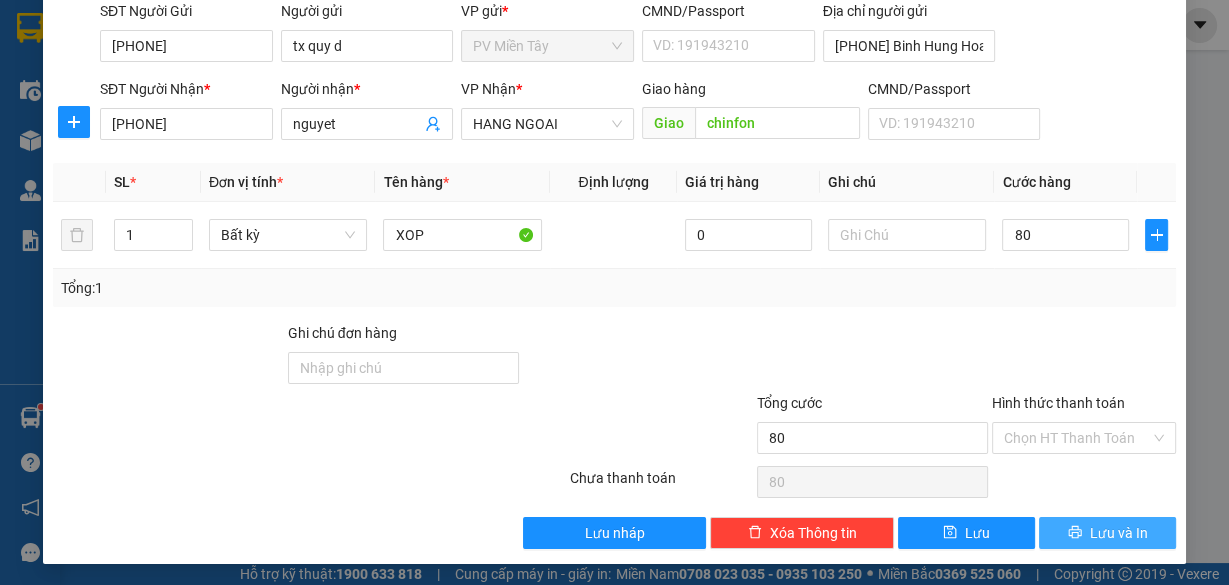 type on "80.000" 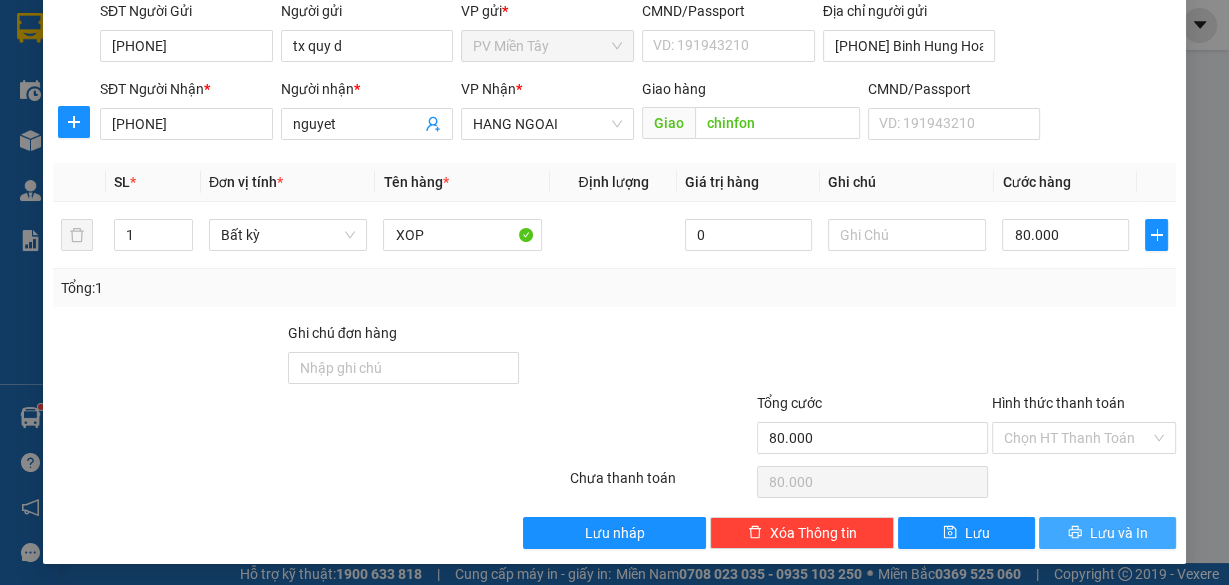 click on "Lưu và In" at bounding box center [1119, 533] 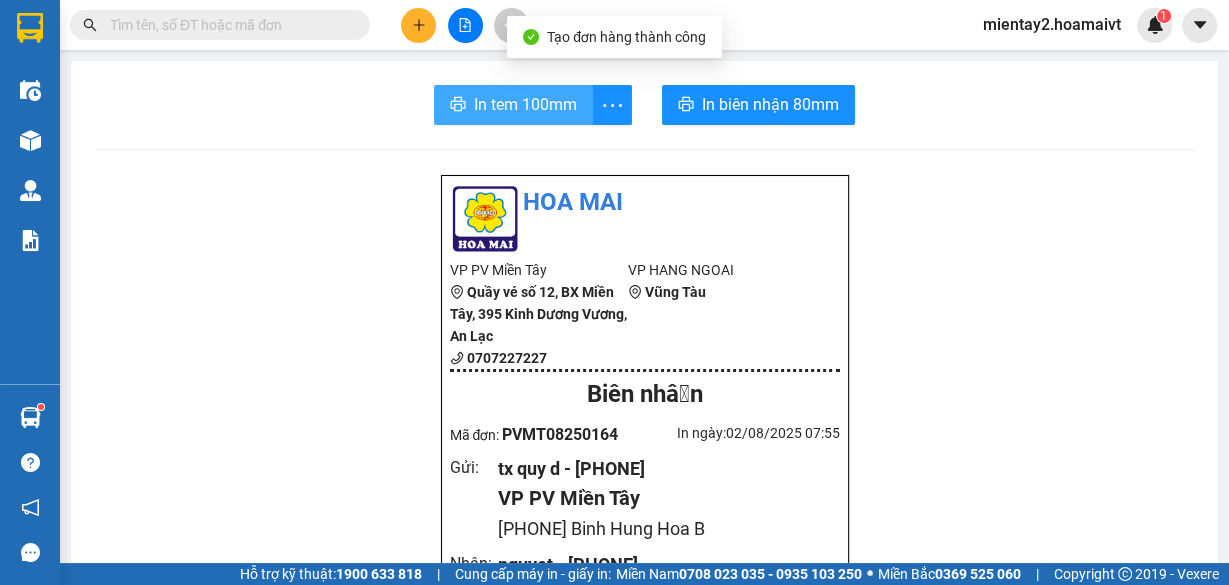 click on "In tem 100mm" at bounding box center [525, 104] 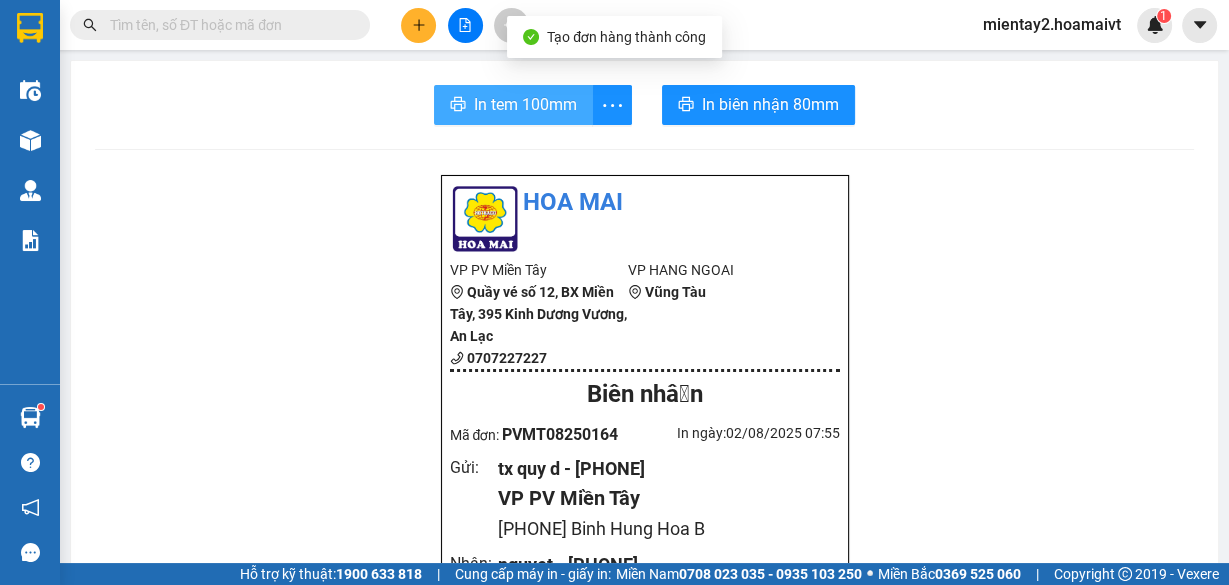 scroll, scrollTop: 0, scrollLeft: 0, axis: both 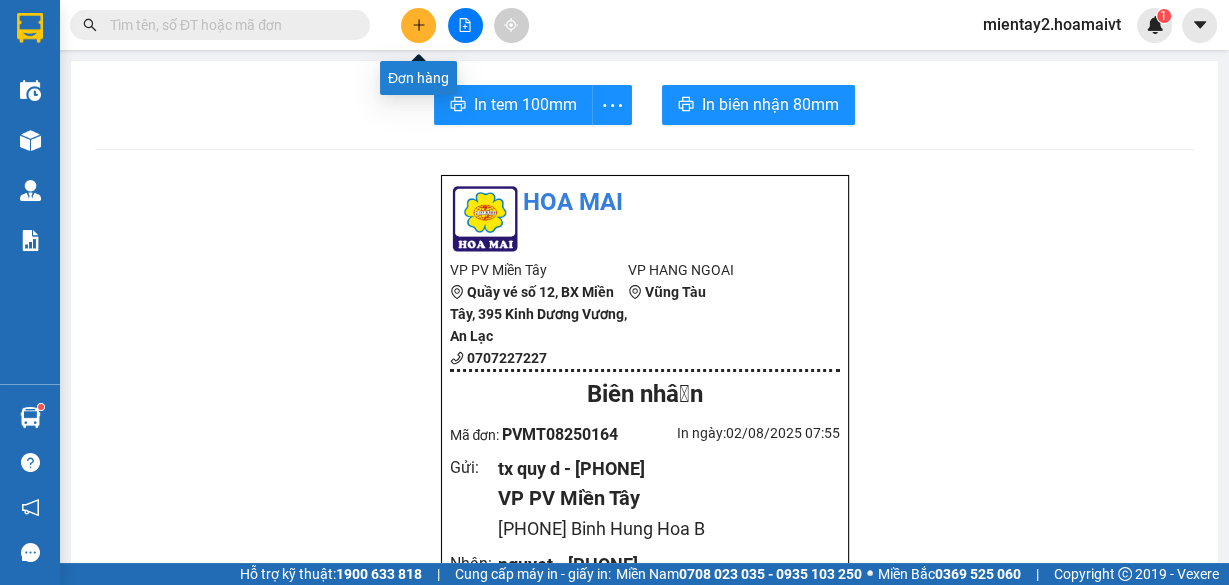 click 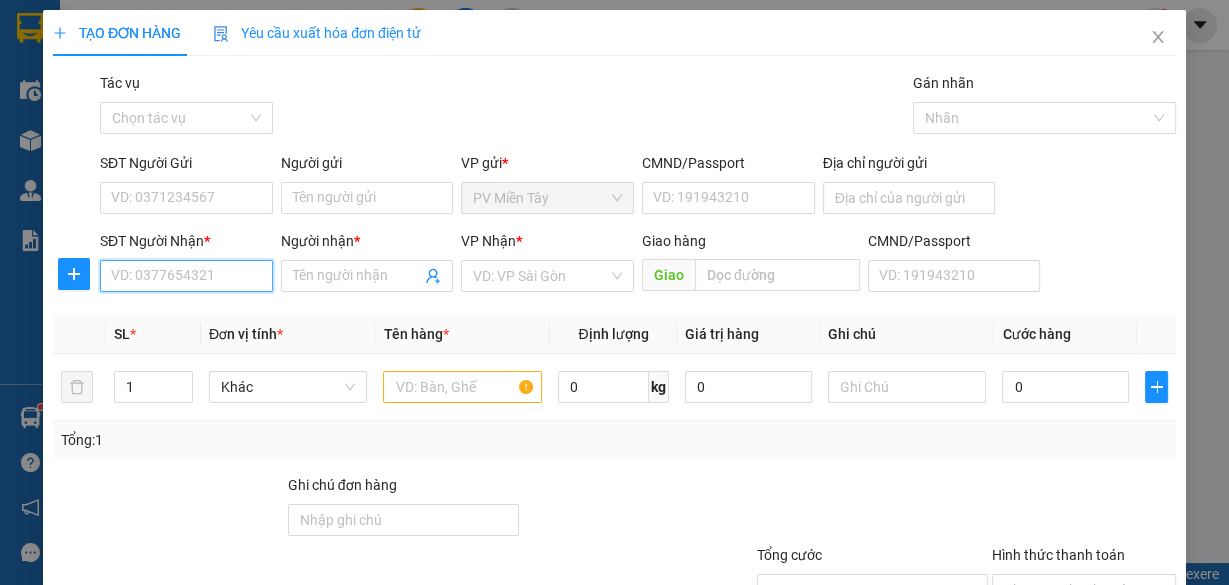 click on "SĐT Người Nhận  *" at bounding box center [186, 276] 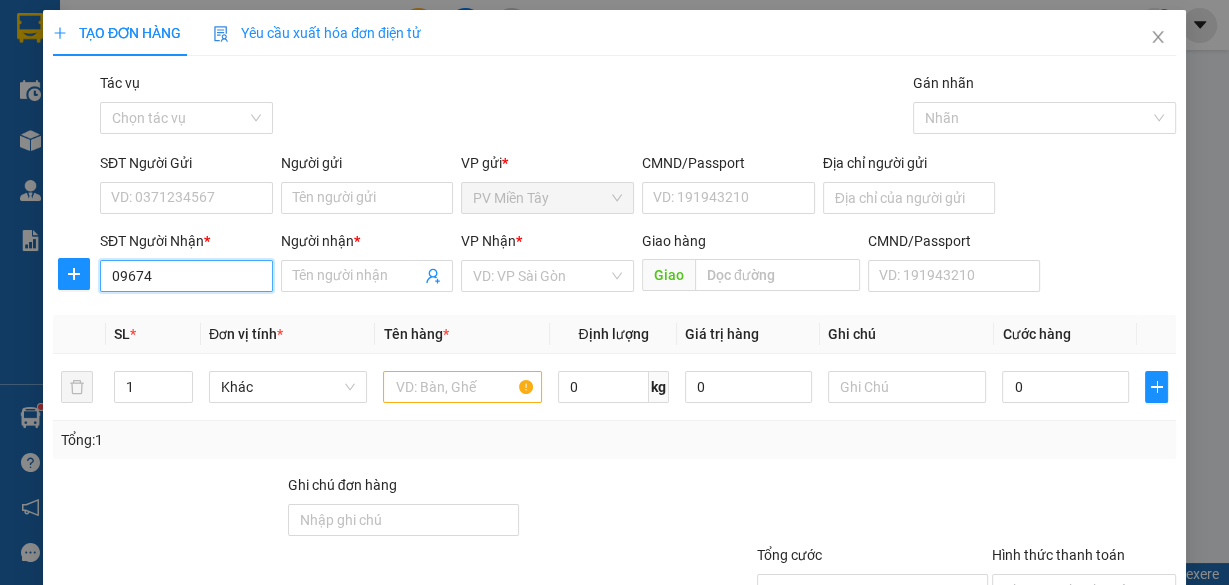 type on "096744" 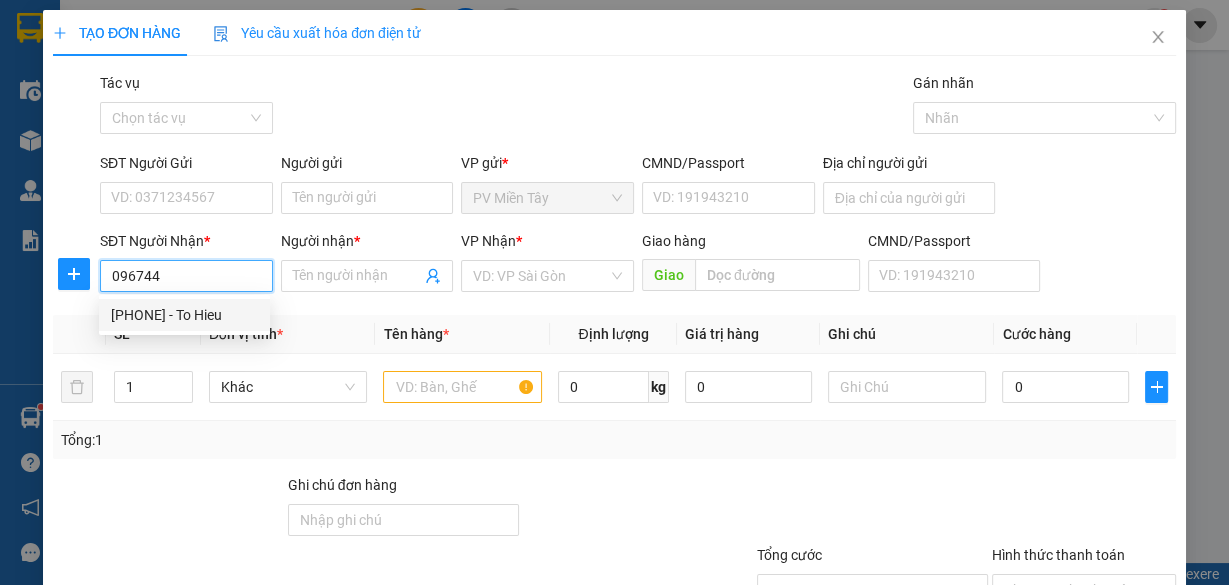 click on "[PHONE] - To Hieu" at bounding box center [184, 315] 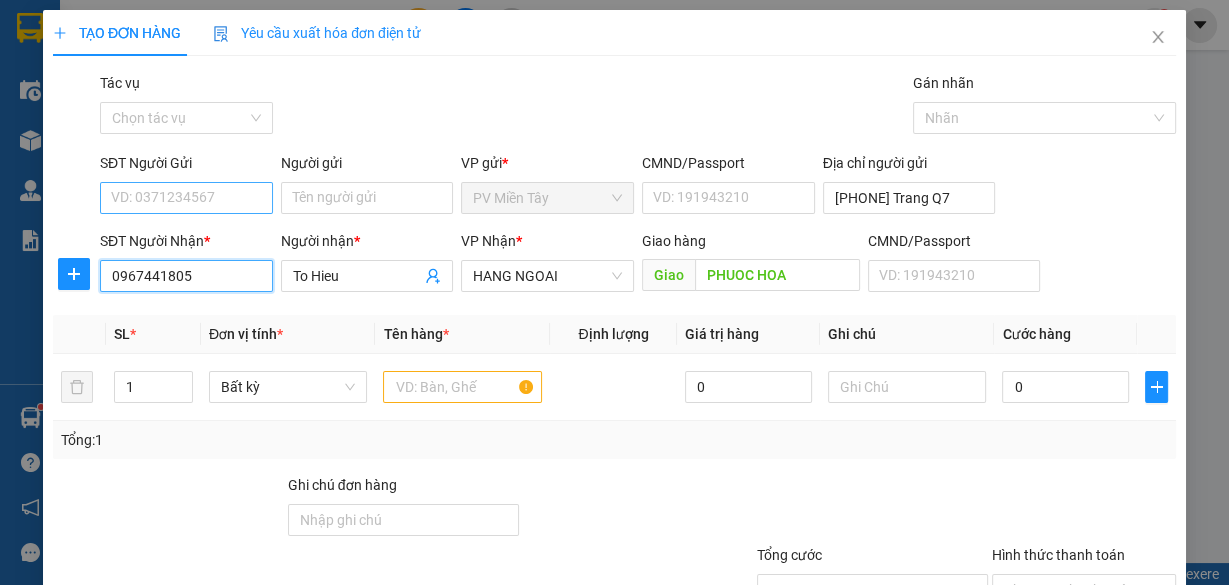 type on "0967441805" 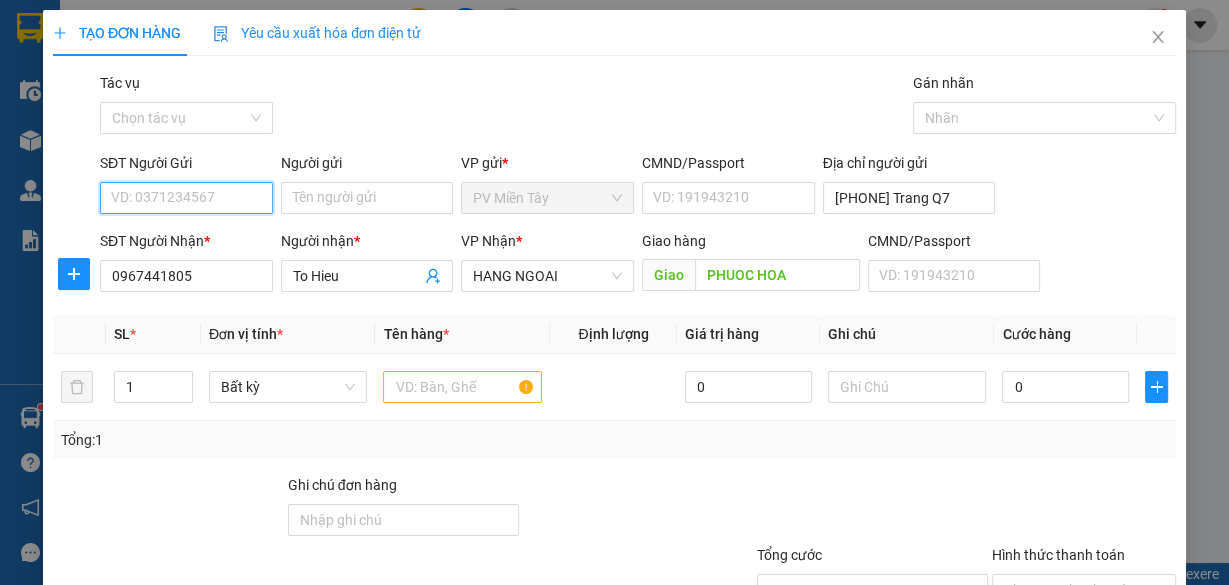 click on "SĐT Người Gửi" at bounding box center [186, 198] 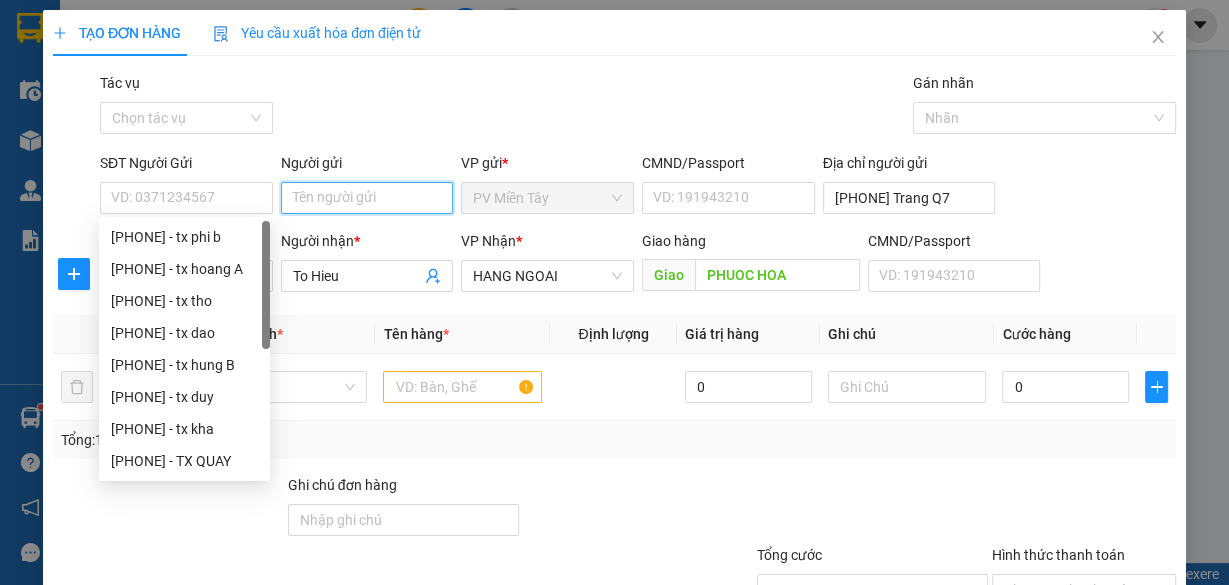 click on "Người gửi" at bounding box center (367, 198) 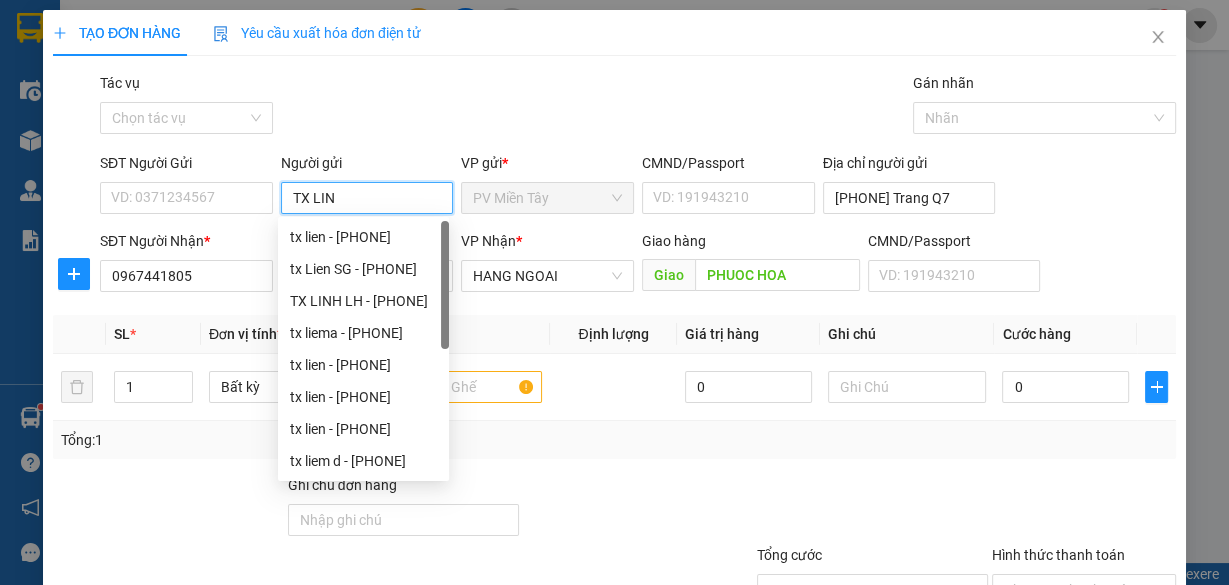 type on "TX LINH" 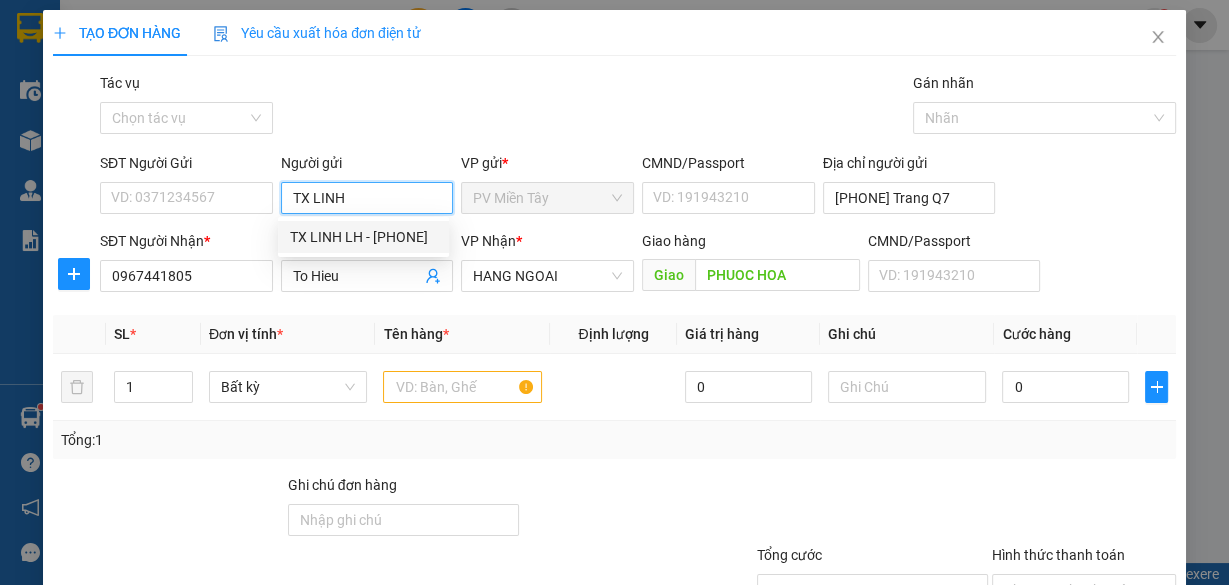 click on "TX LINH LH  - [PHONE]" at bounding box center [363, 237] 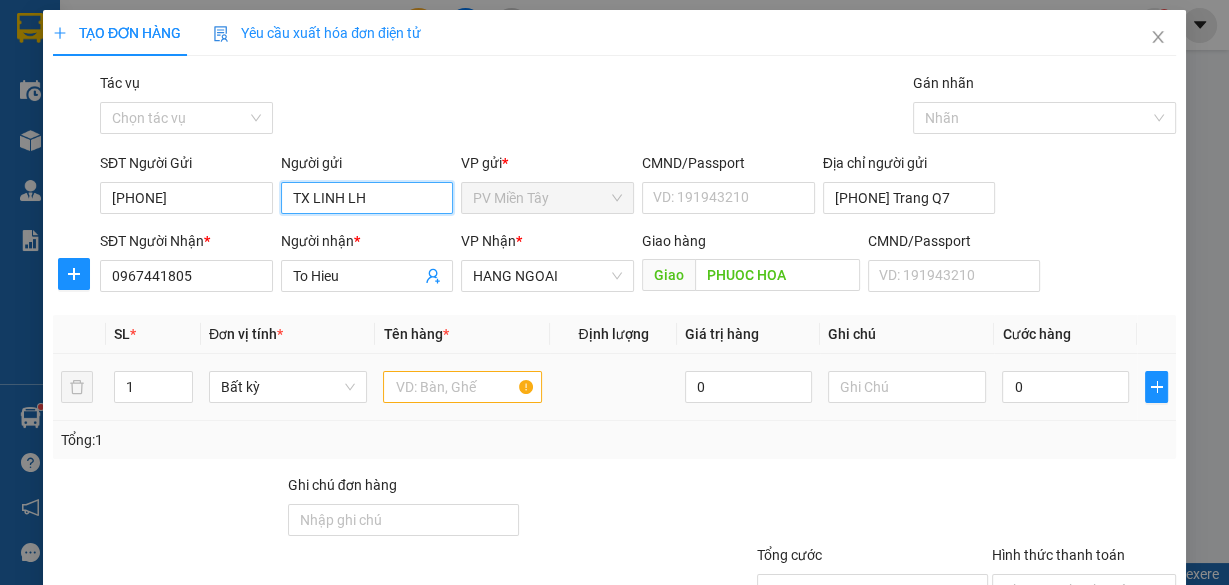 type on "TX LINH LH" 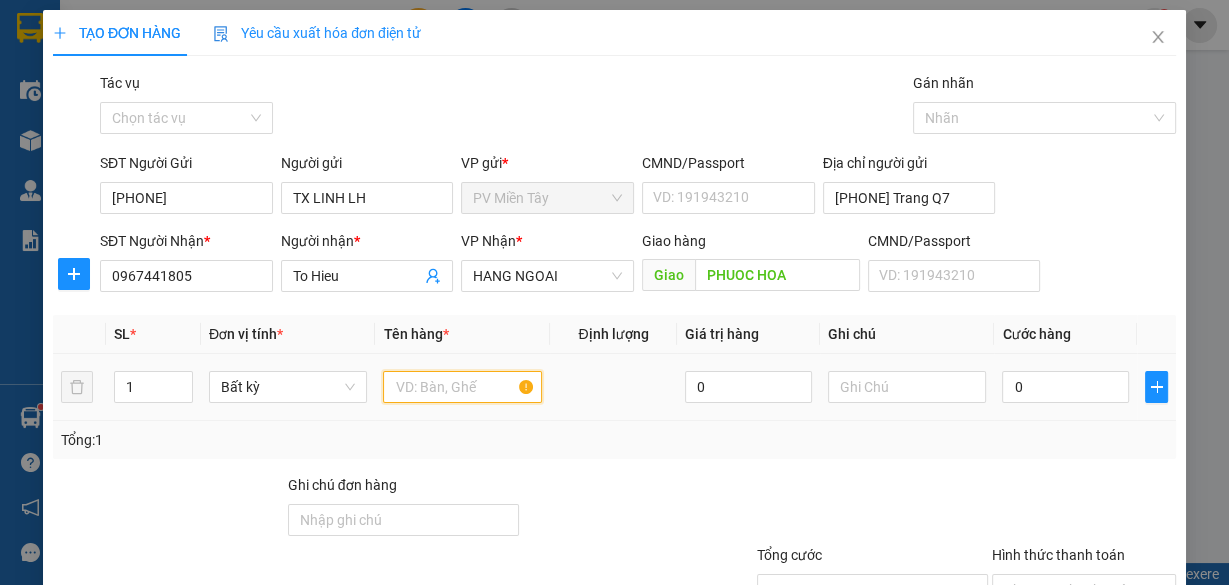 click at bounding box center (462, 387) 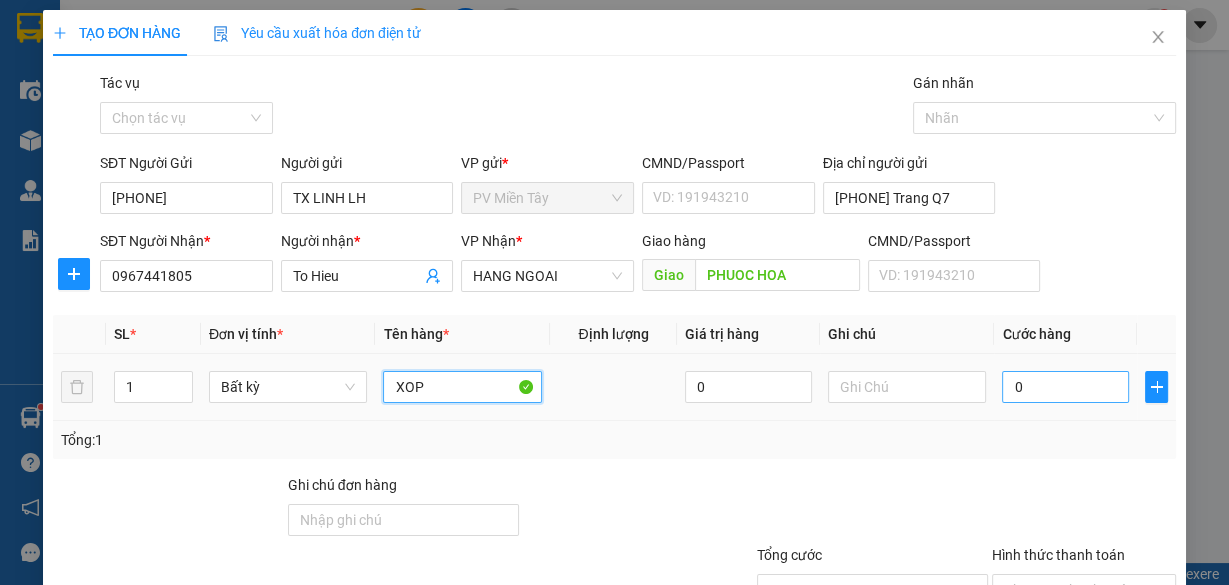 type on "XOP" 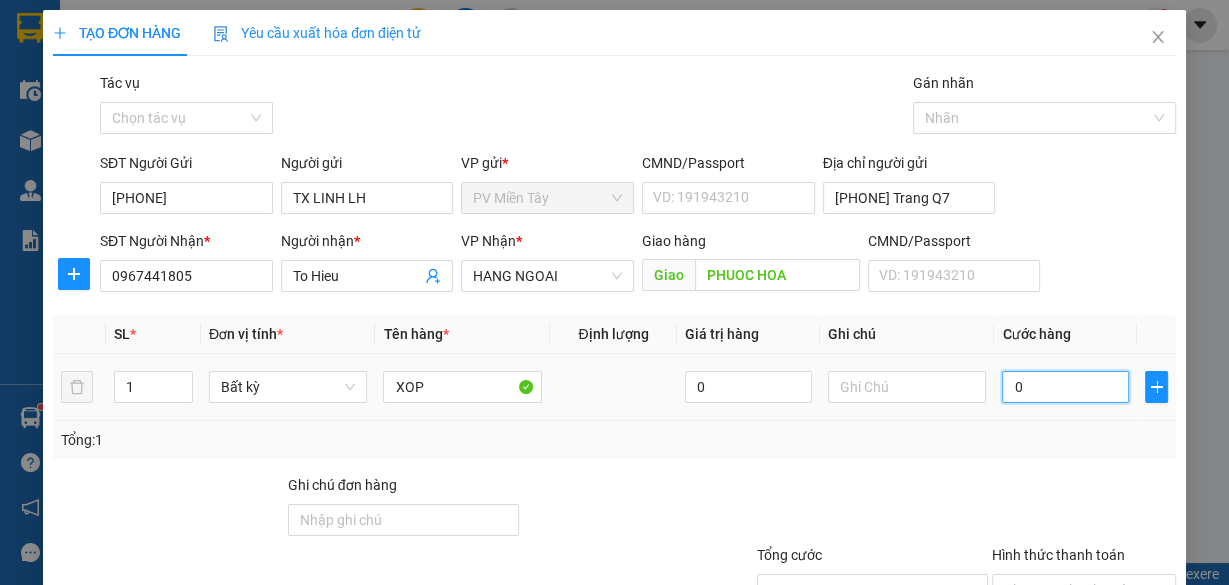 click on "0" at bounding box center (1065, 387) 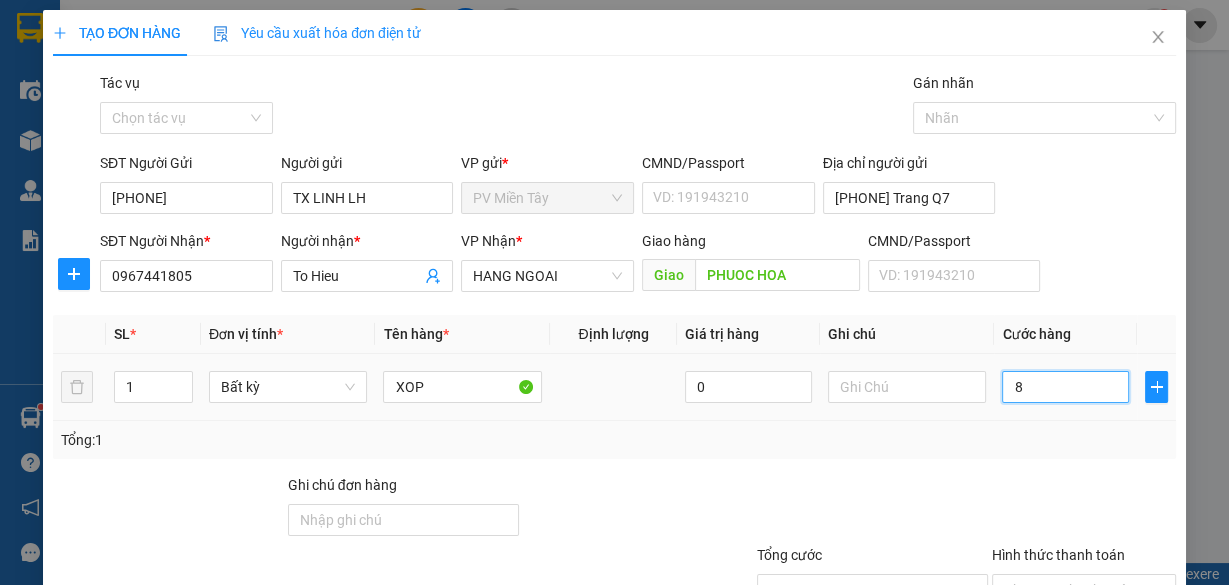 type on "80" 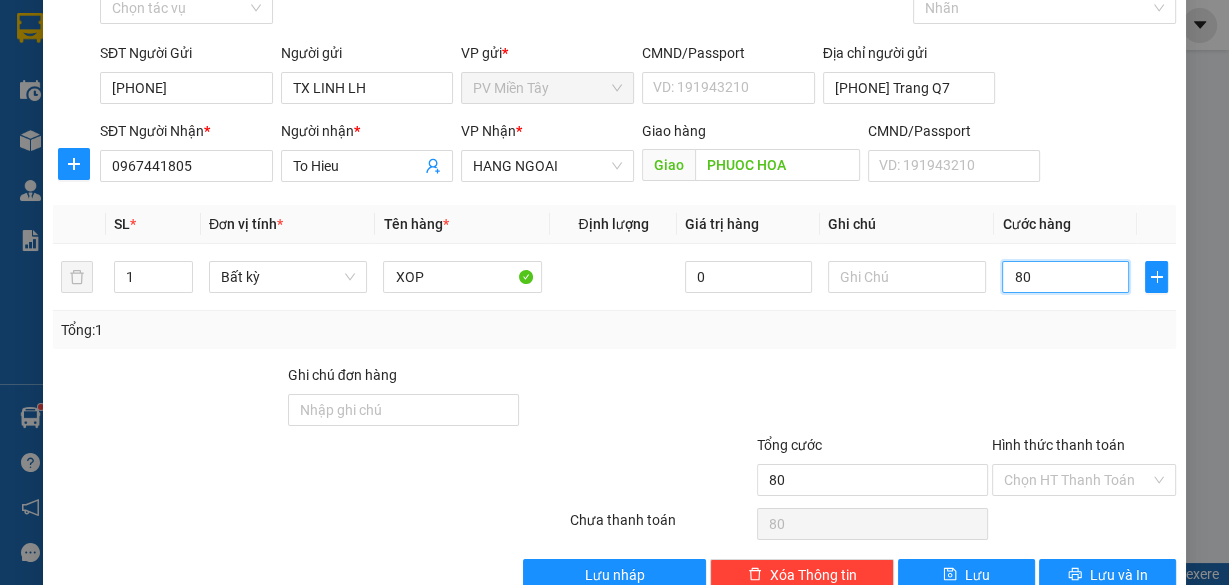 scroll, scrollTop: 152, scrollLeft: 0, axis: vertical 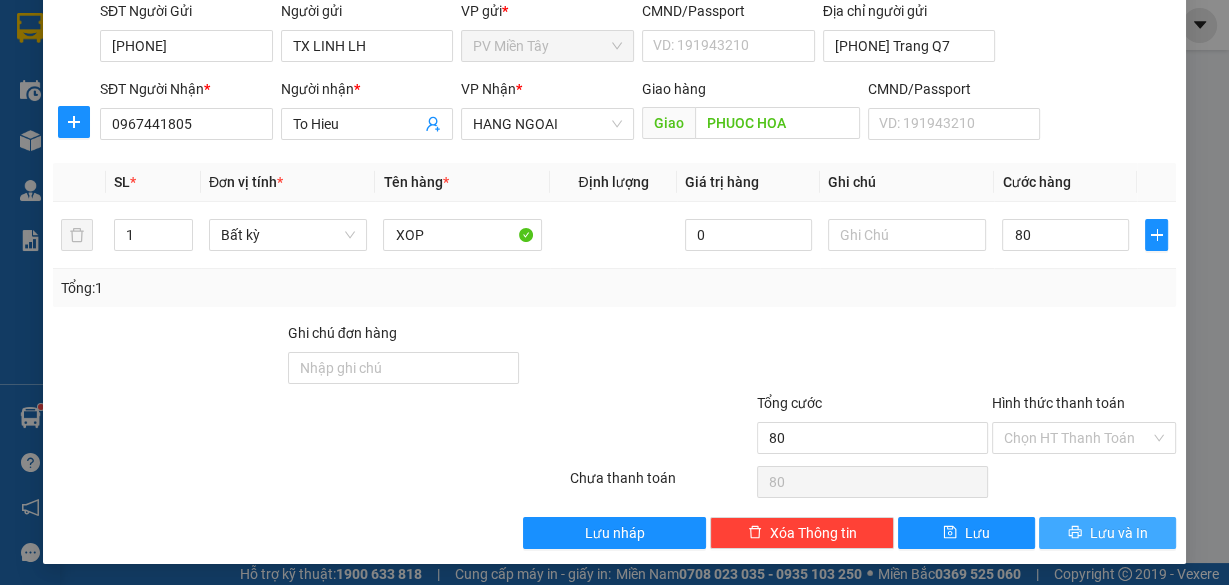type on "80.000" 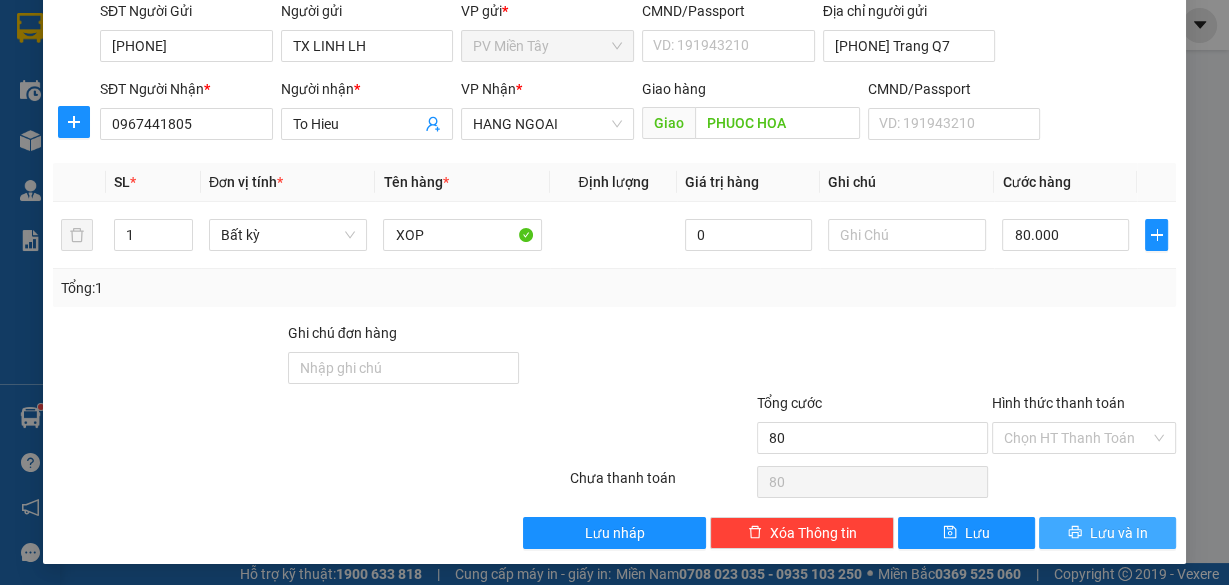 type on "80.000" 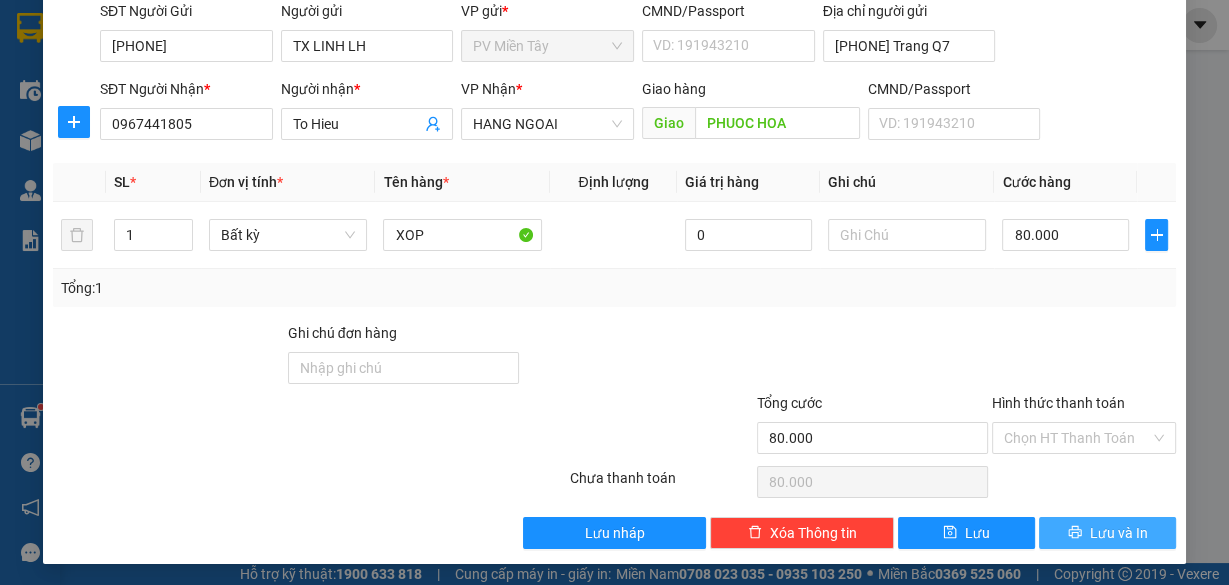 click on "Lưu và In" at bounding box center (1119, 533) 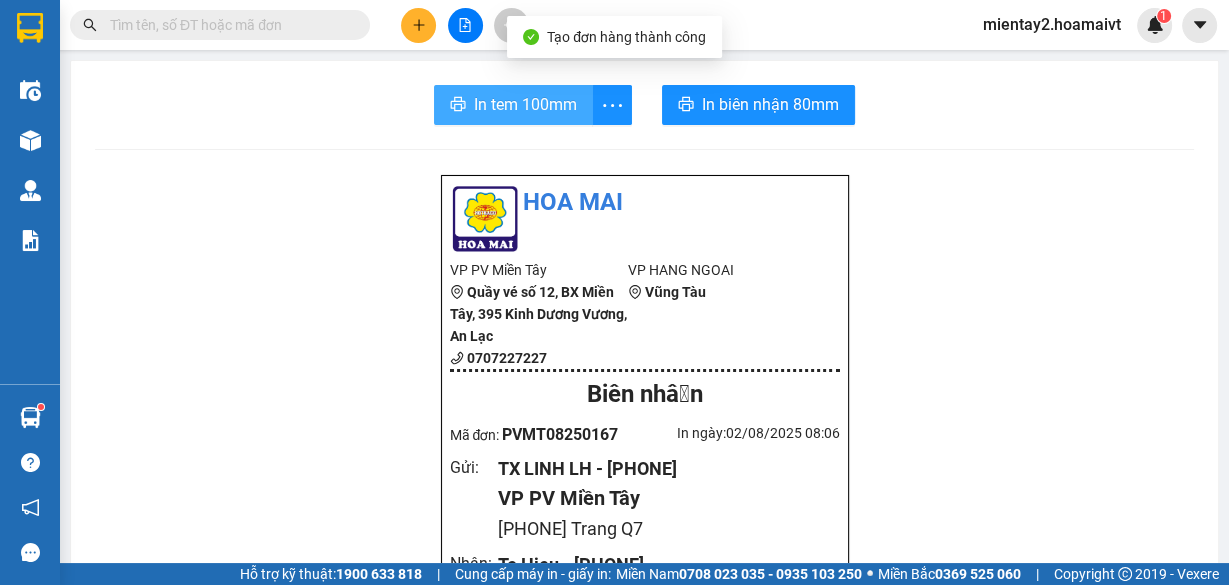 click on "In tem 100mm" at bounding box center (525, 104) 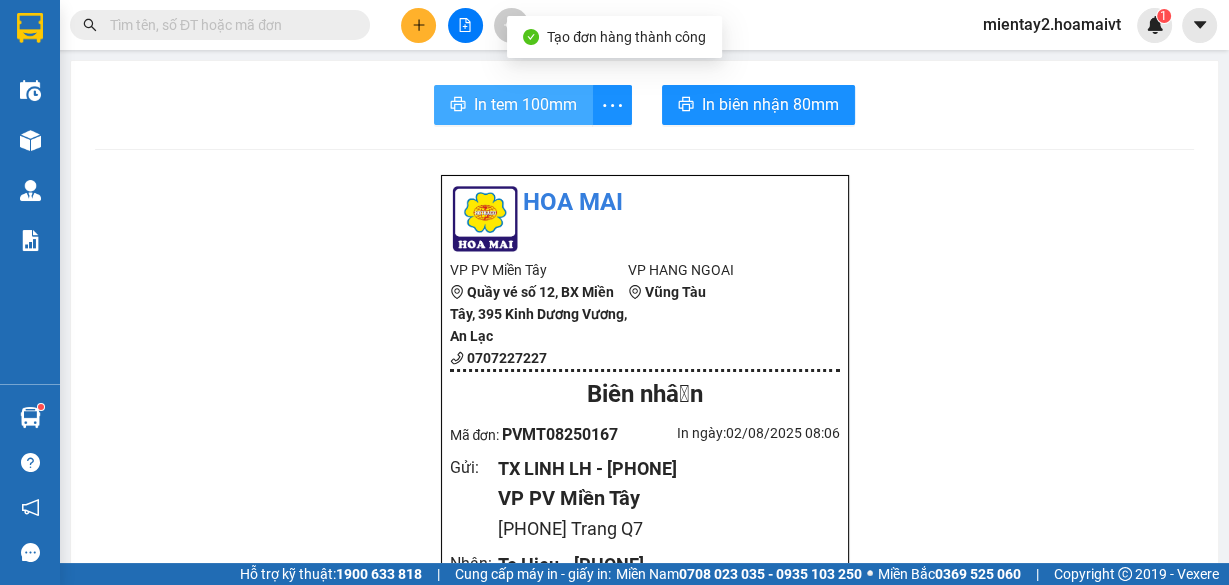 scroll, scrollTop: 0, scrollLeft: 0, axis: both 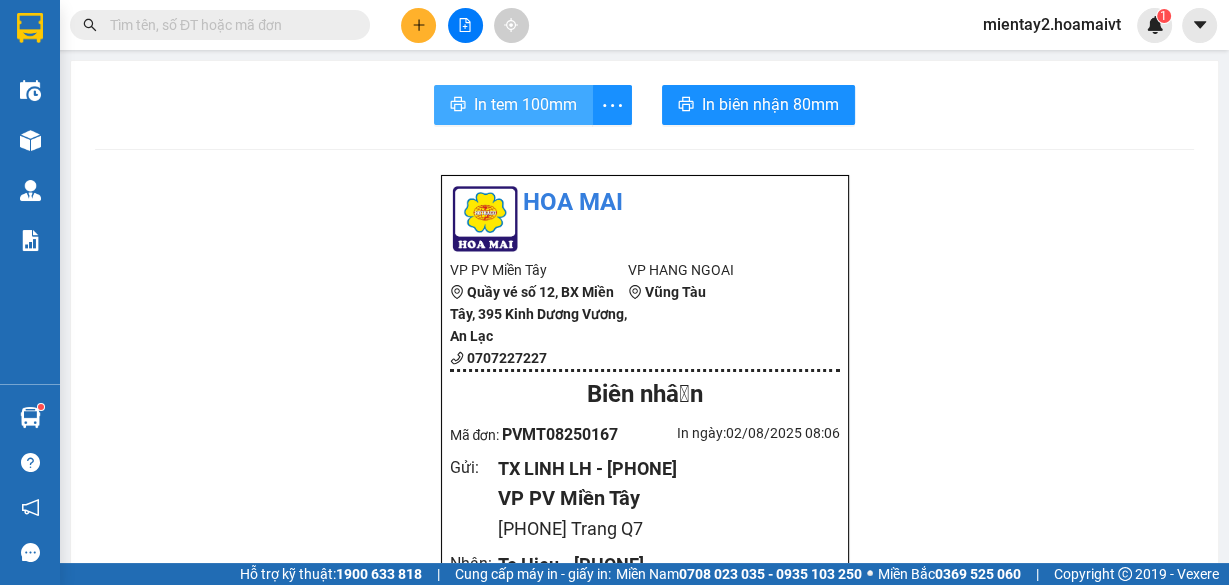 click on "In tem 100mm" at bounding box center (525, 104) 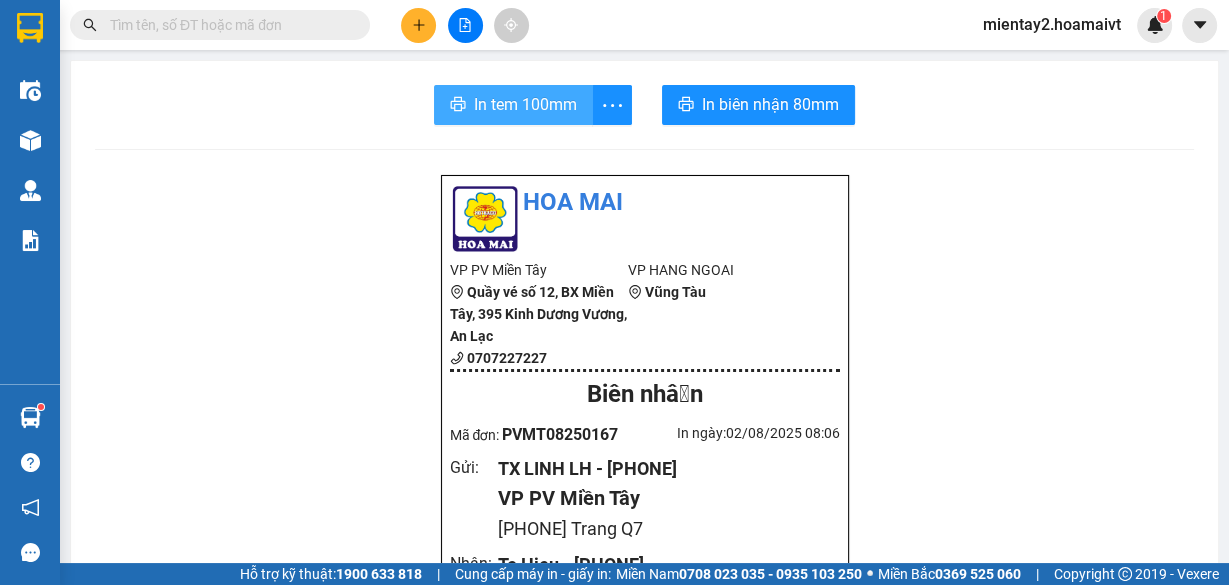 scroll, scrollTop: 0, scrollLeft: 0, axis: both 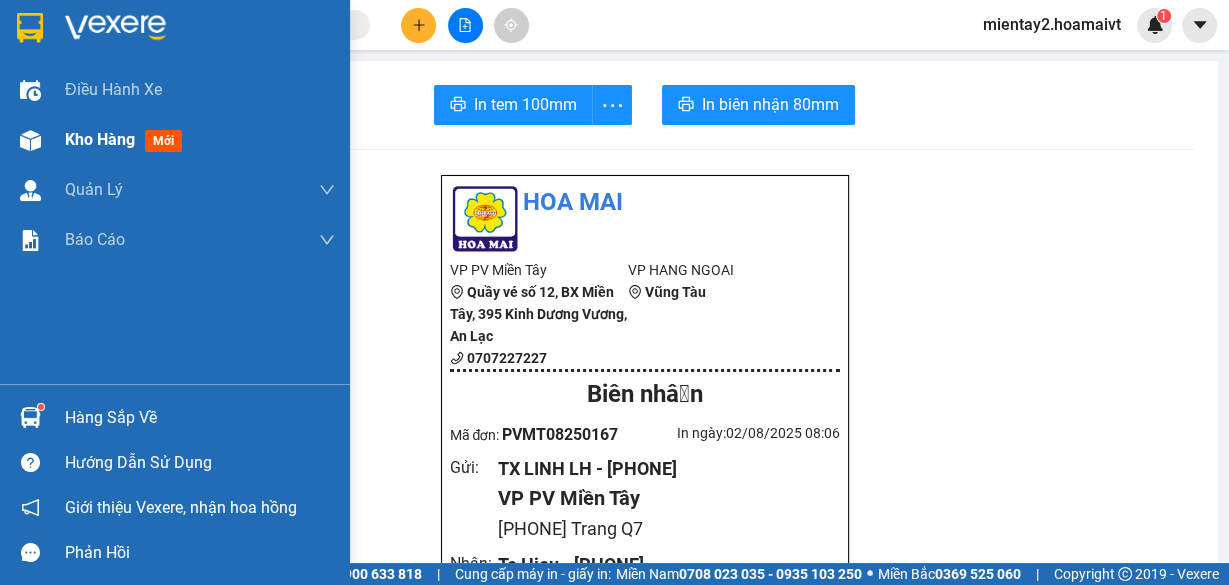 click on "Kho hàng" at bounding box center (100, 139) 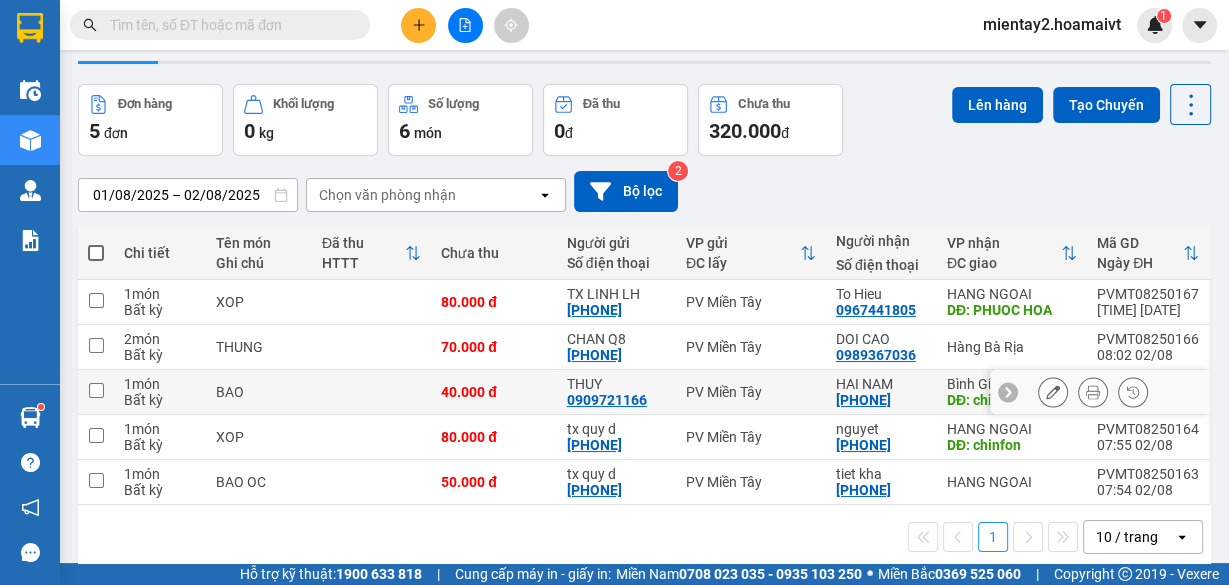 scroll, scrollTop: 80, scrollLeft: 0, axis: vertical 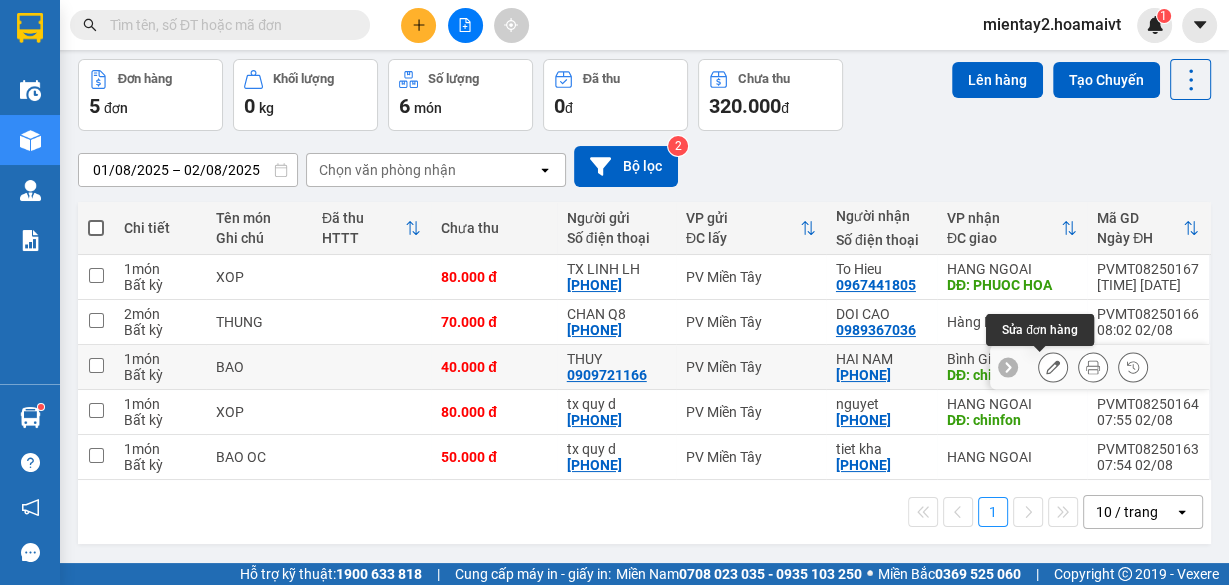 click 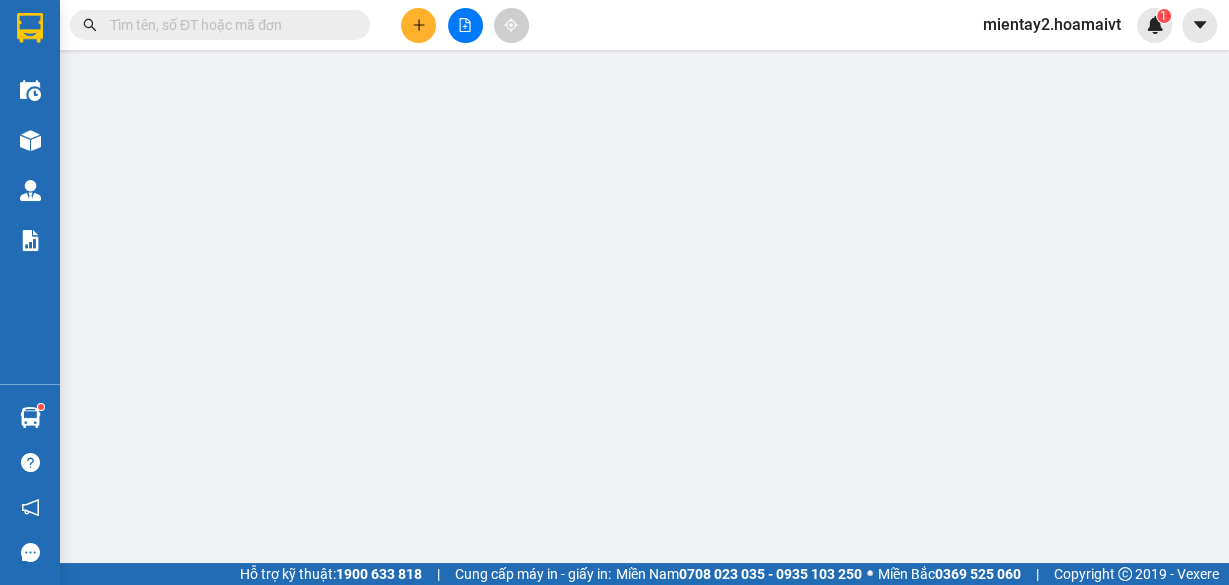 scroll, scrollTop: 0, scrollLeft: 0, axis: both 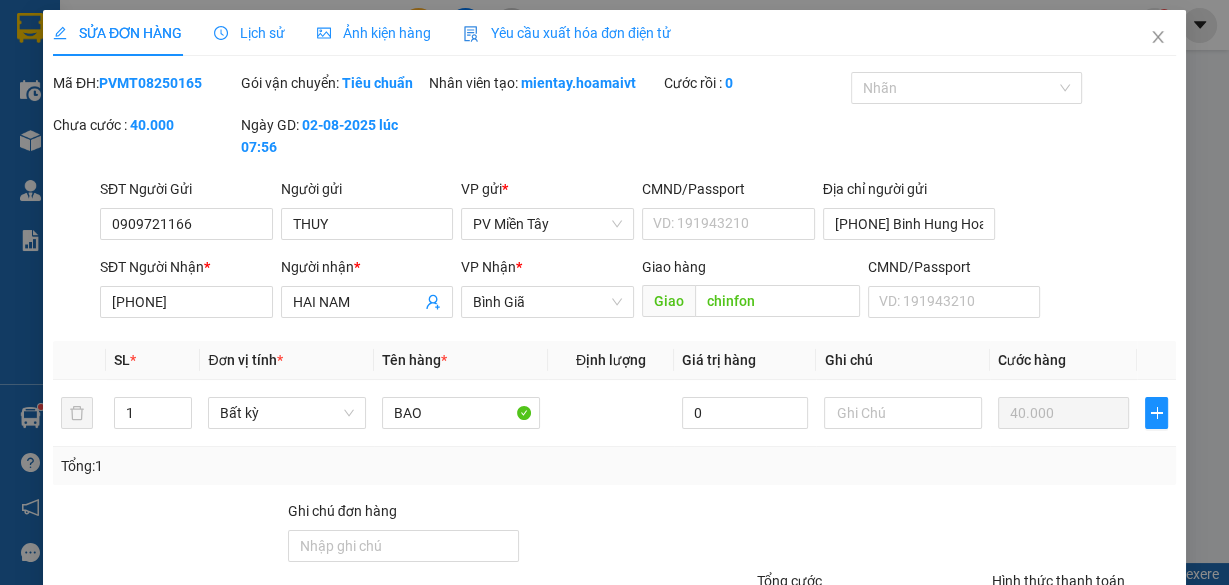 type on "0909721166" 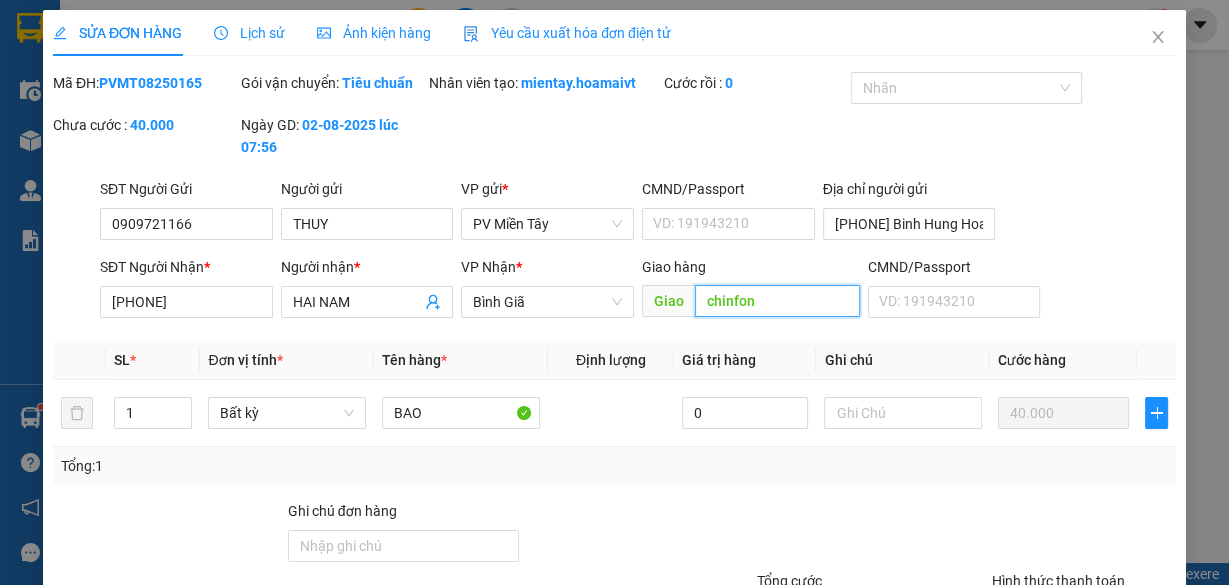 click on "chinfon" at bounding box center (777, 301) 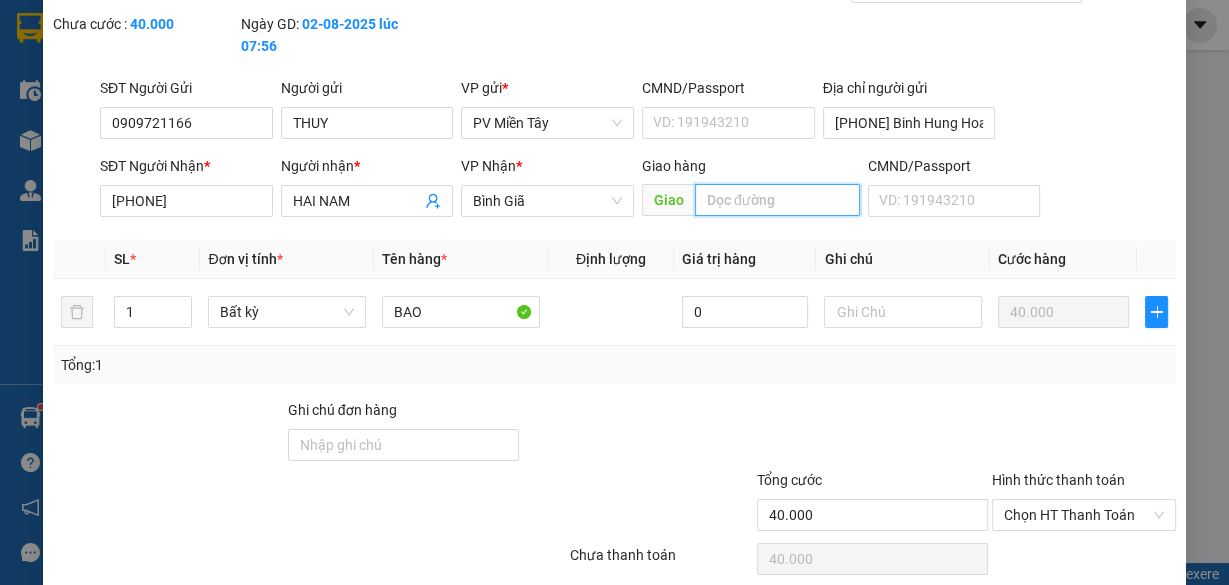 scroll, scrollTop: 179, scrollLeft: 0, axis: vertical 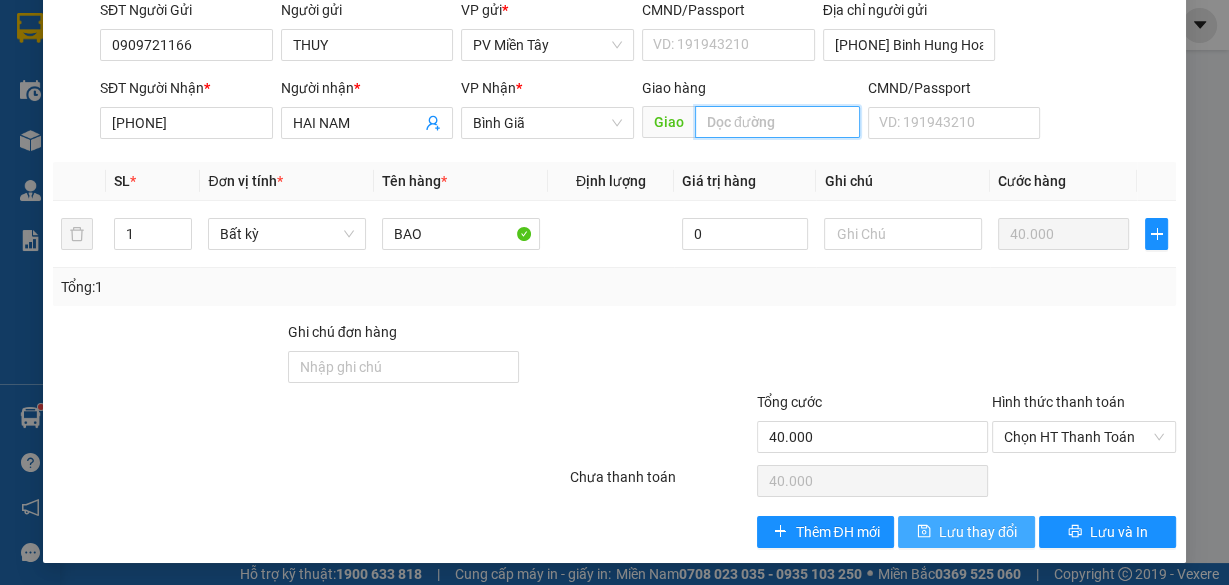 type 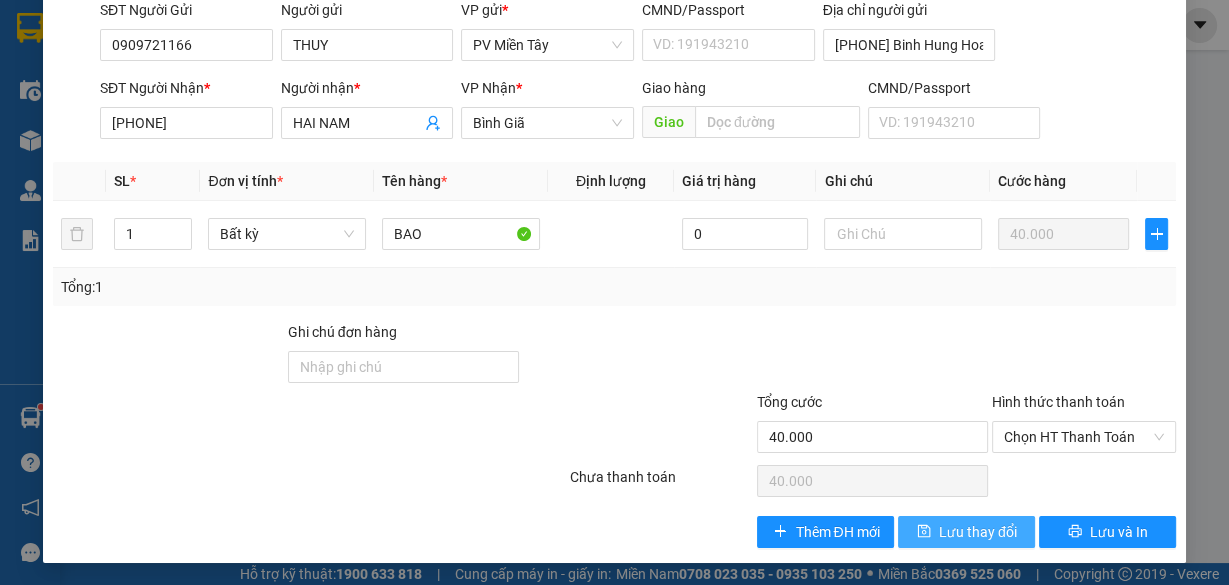 click on "Lưu thay đổi" at bounding box center [978, 532] 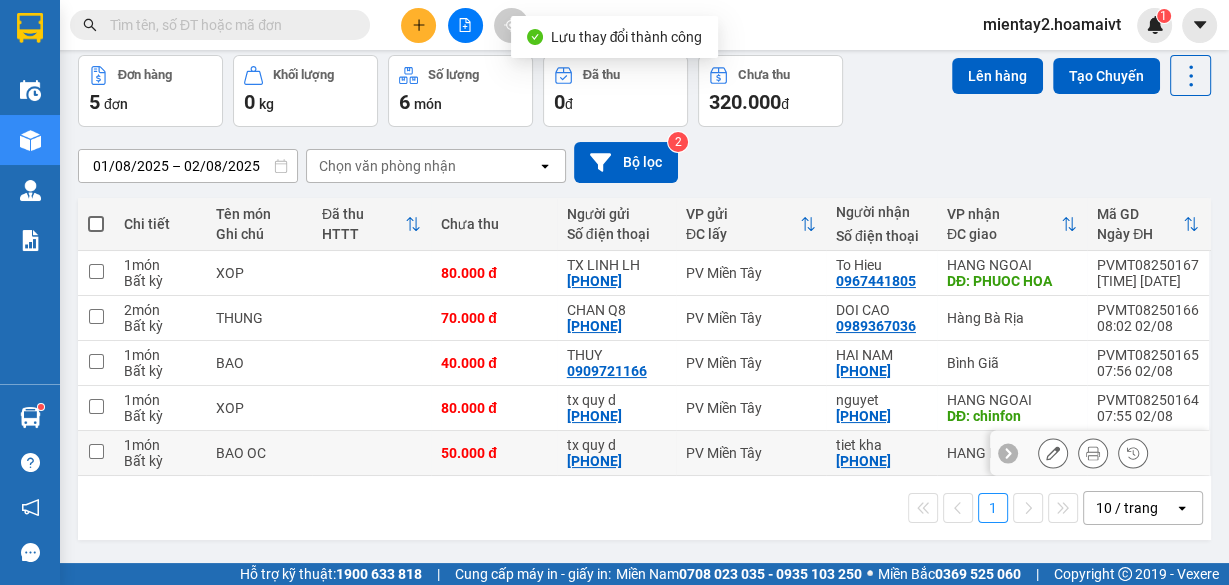 scroll, scrollTop: 91, scrollLeft: 0, axis: vertical 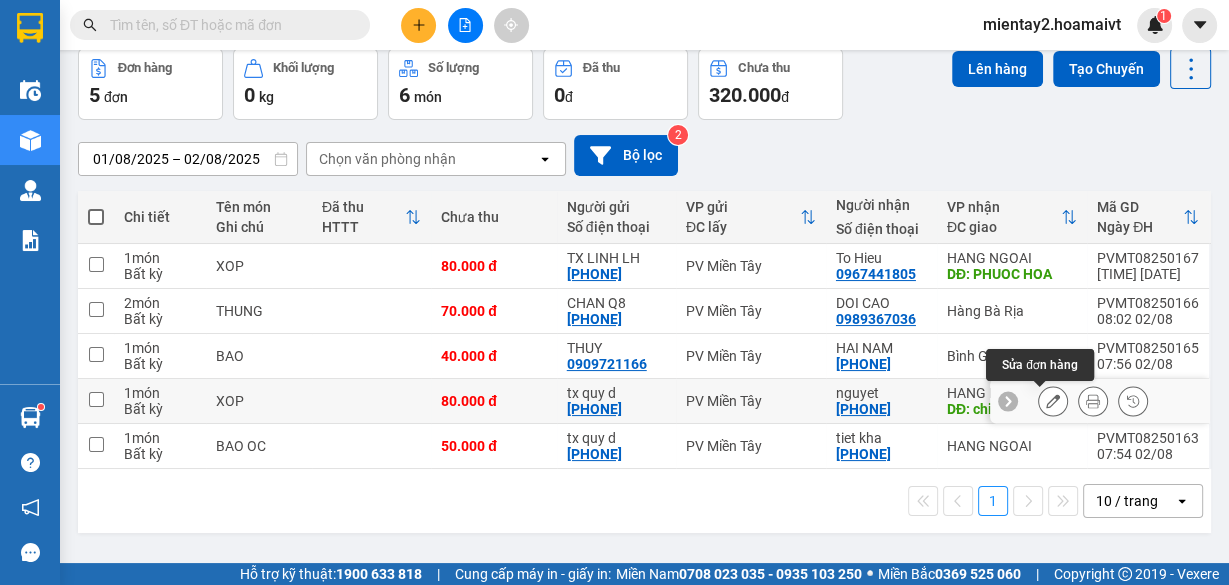 click 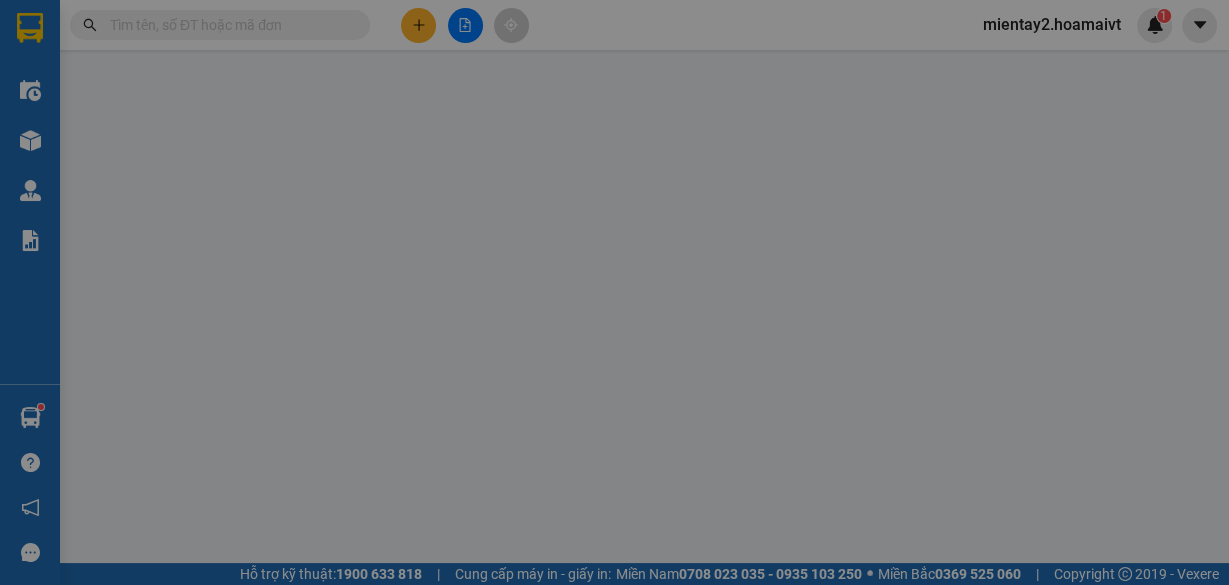 scroll, scrollTop: 0, scrollLeft: 0, axis: both 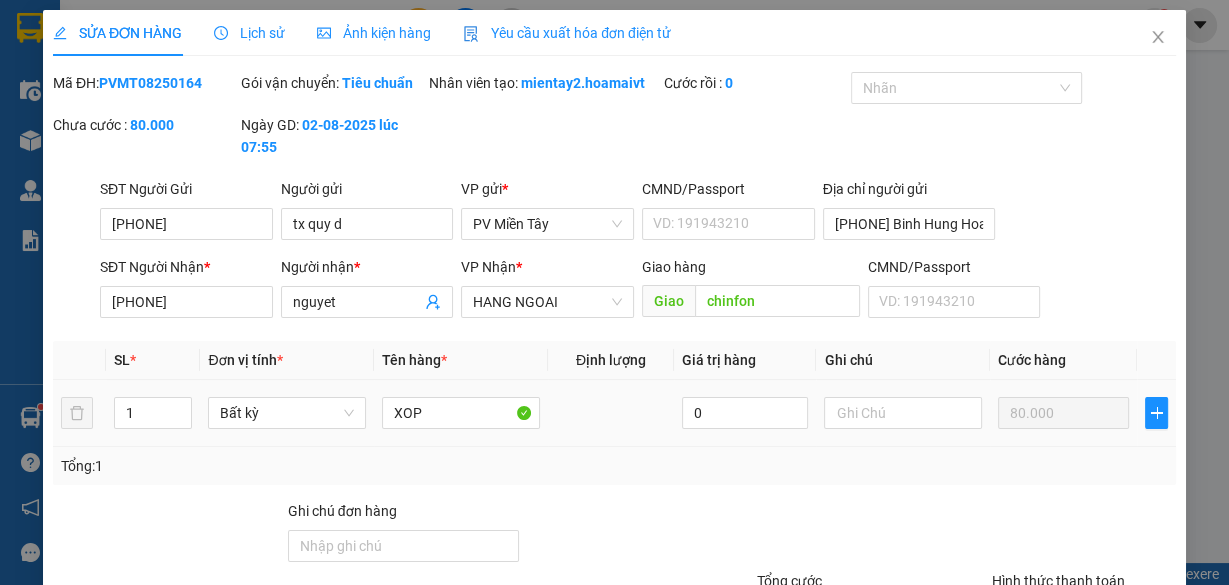 type on "[PHONE]" 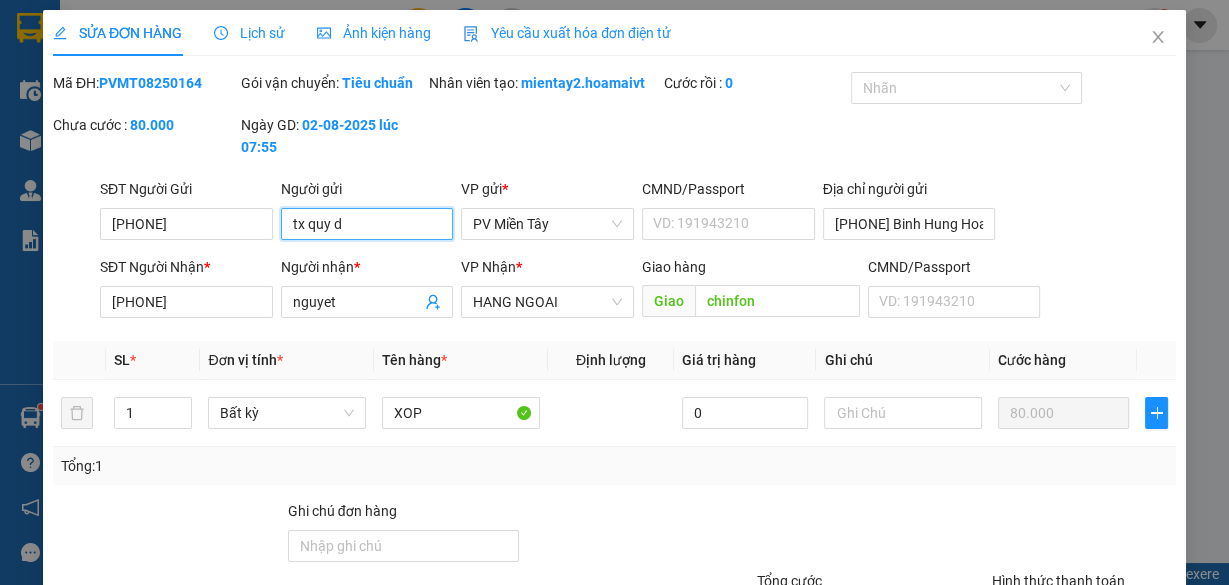 click on "tx quy d" at bounding box center [367, 224] 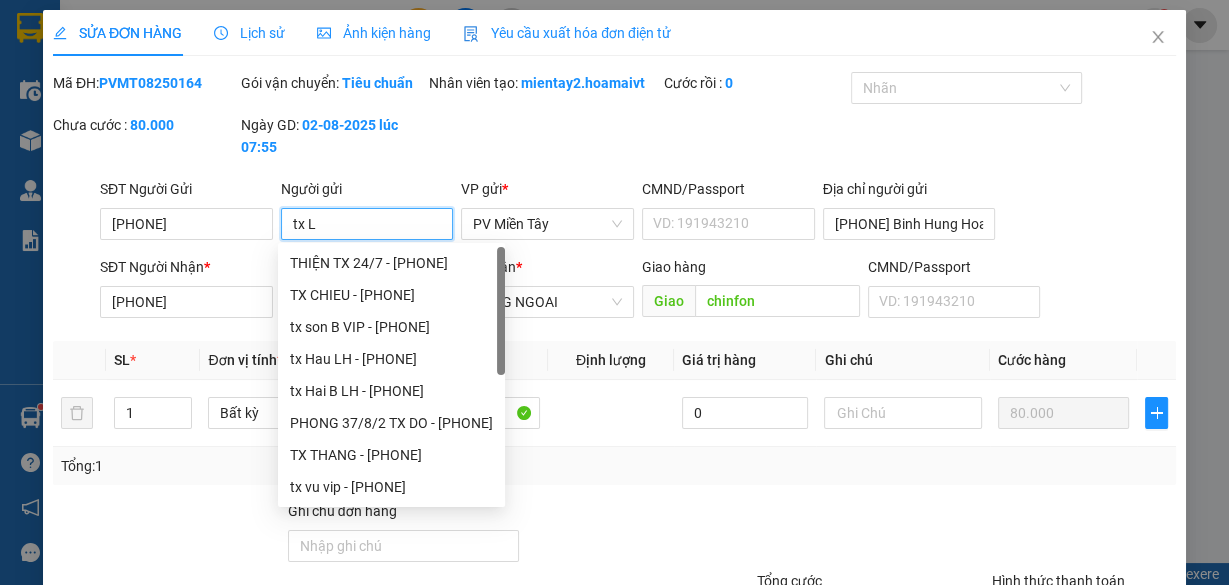 type on "tx LI" 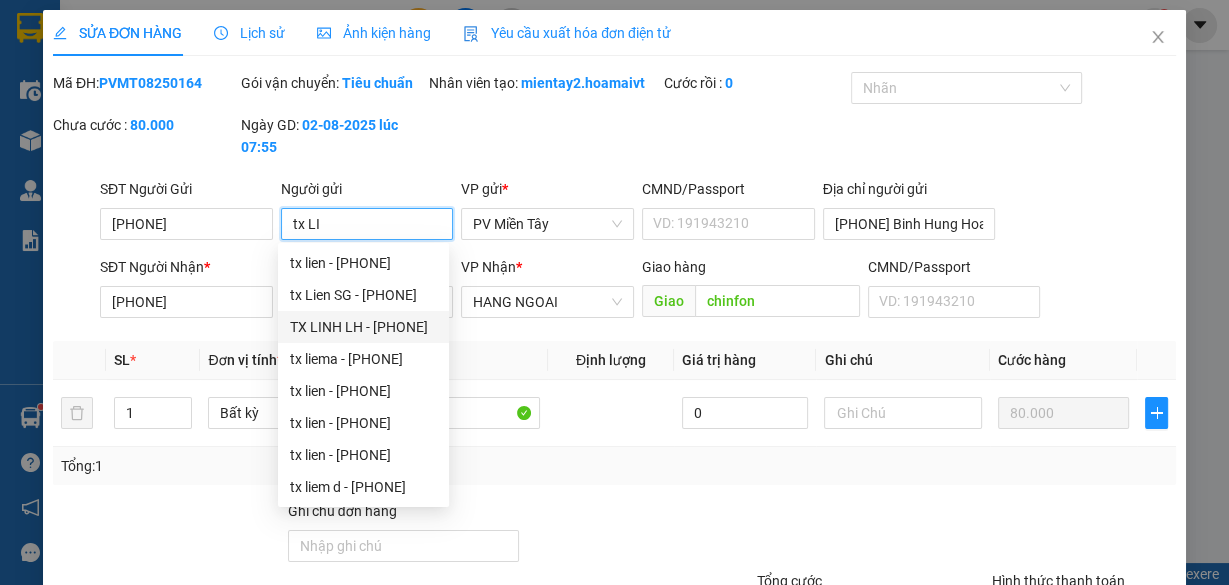 click on "TX LINH LH  - [PHONE]" at bounding box center [363, 327] 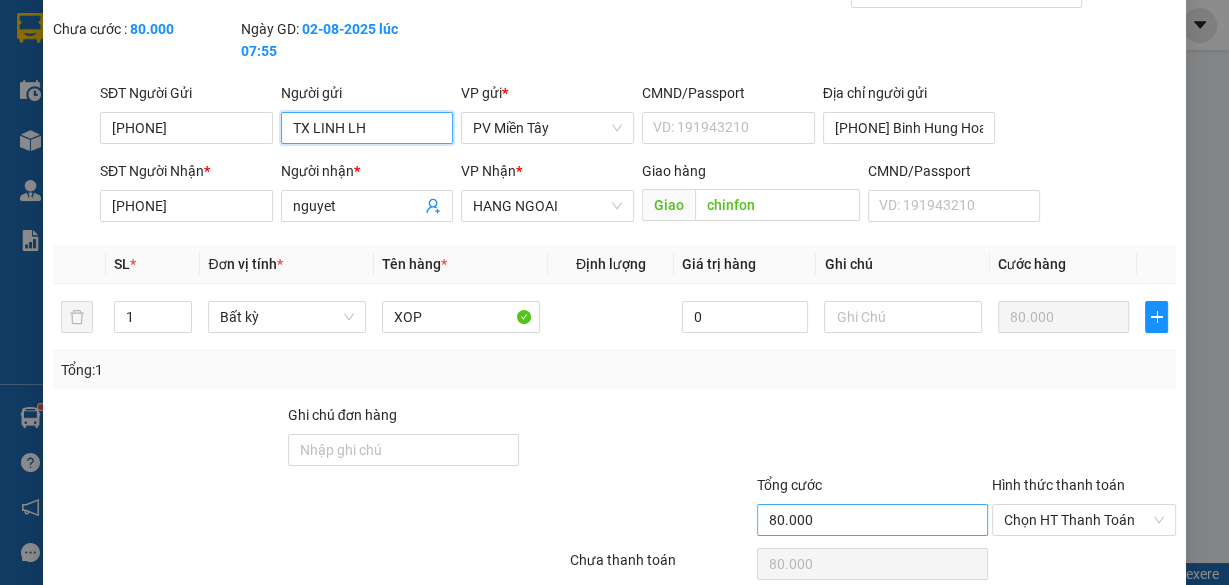 scroll, scrollTop: 179, scrollLeft: 0, axis: vertical 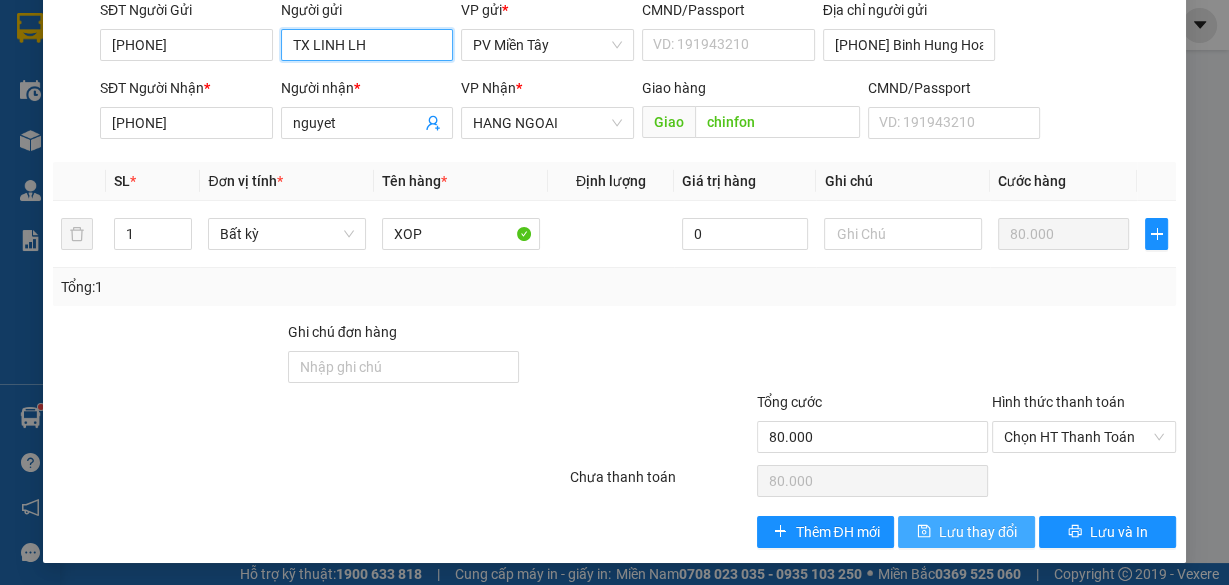 type on "TX LINH LH" 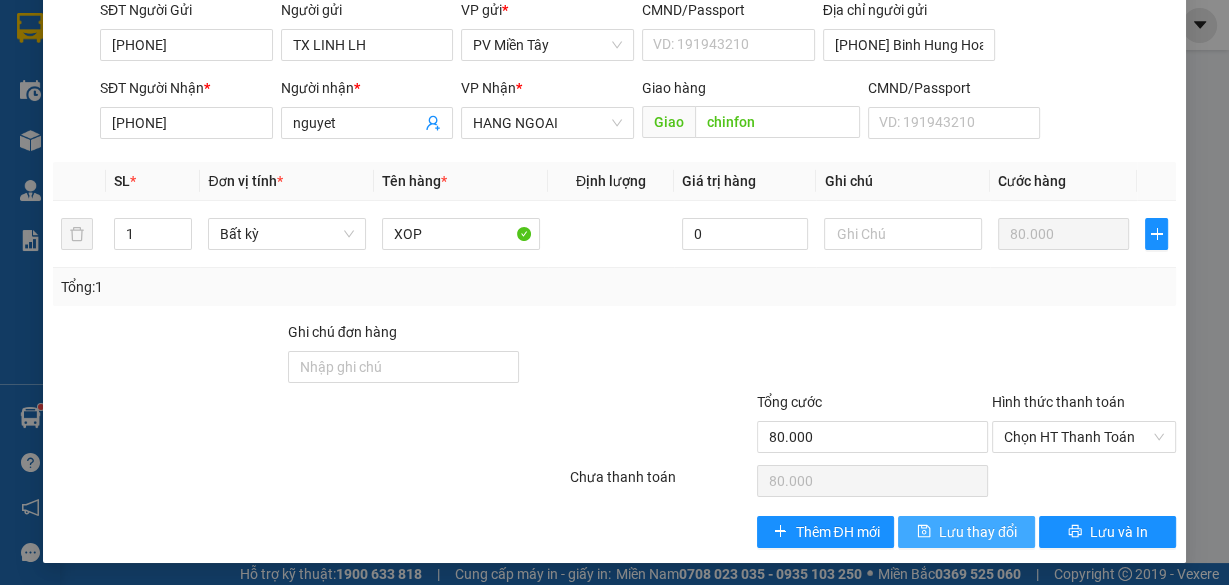 click on "Lưu thay đổi" at bounding box center (978, 532) 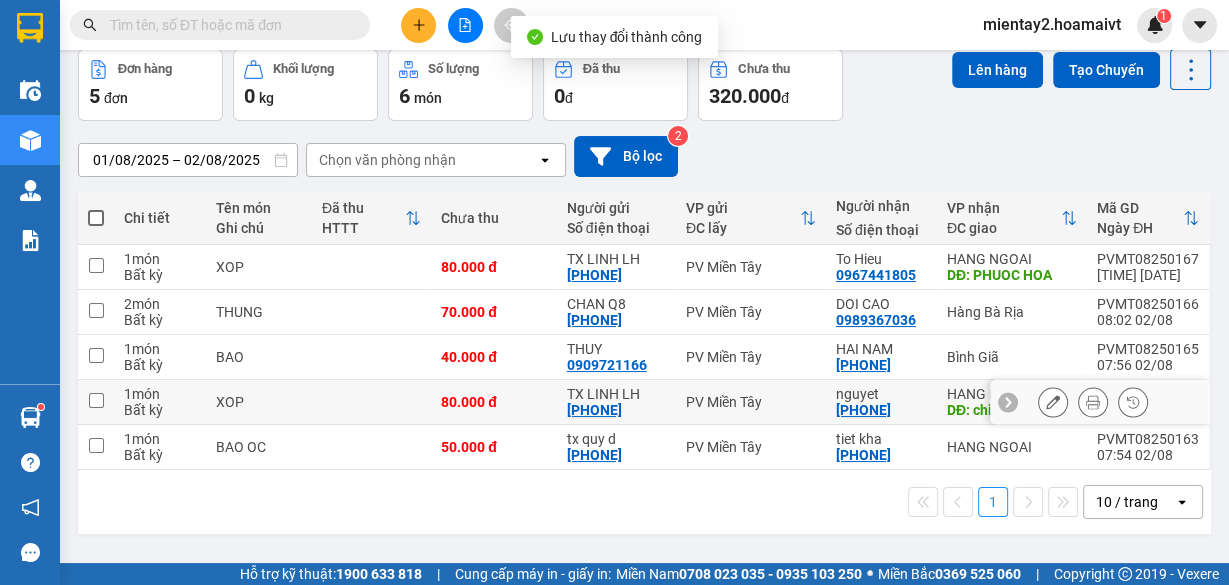 scroll, scrollTop: 91, scrollLeft: 0, axis: vertical 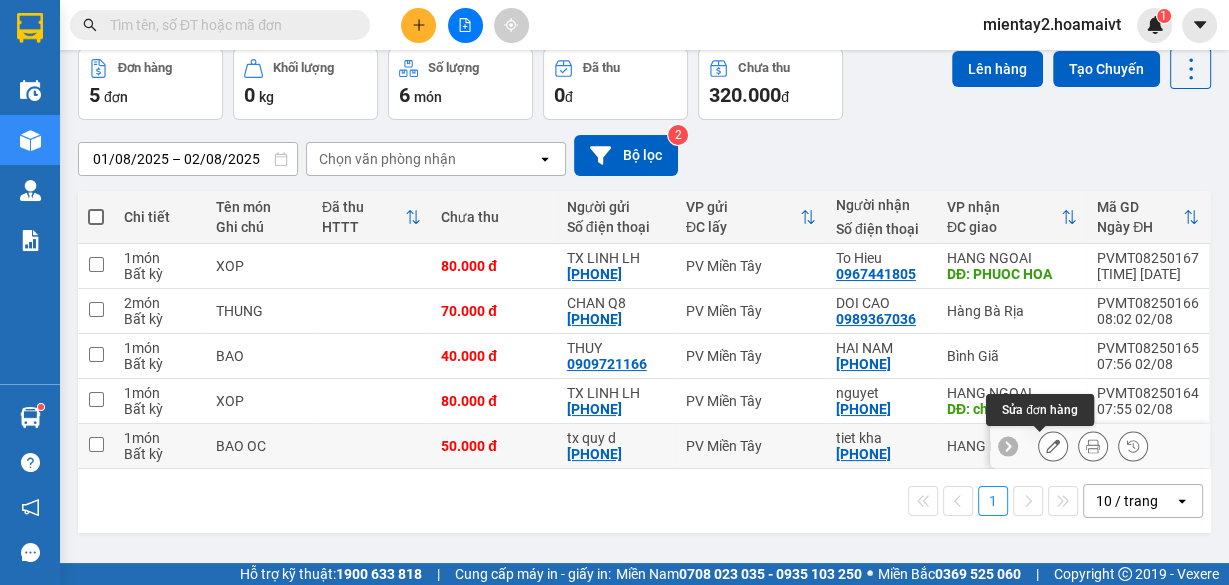 click at bounding box center (1053, 446) 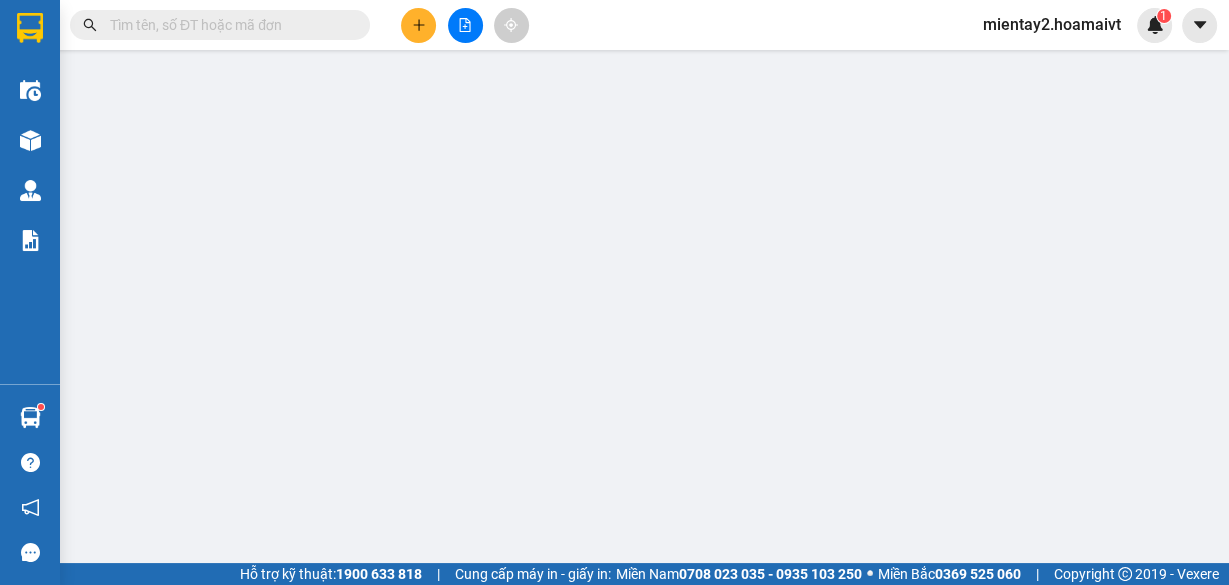 type on "[PHONE]" 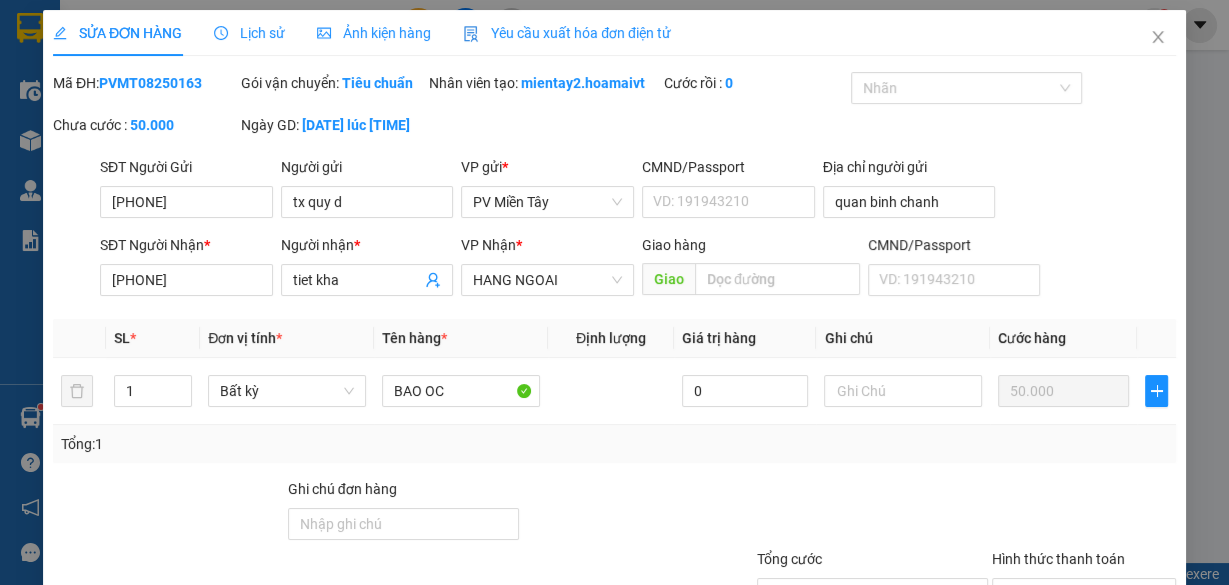 scroll, scrollTop: 0, scrollLeft: 0, axis: both 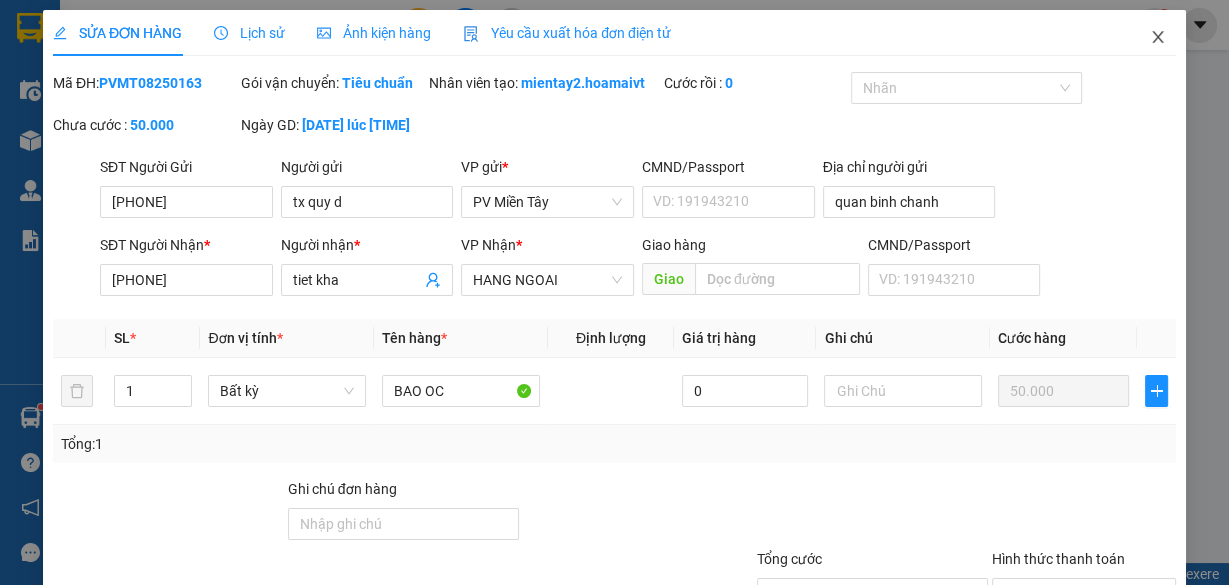 click 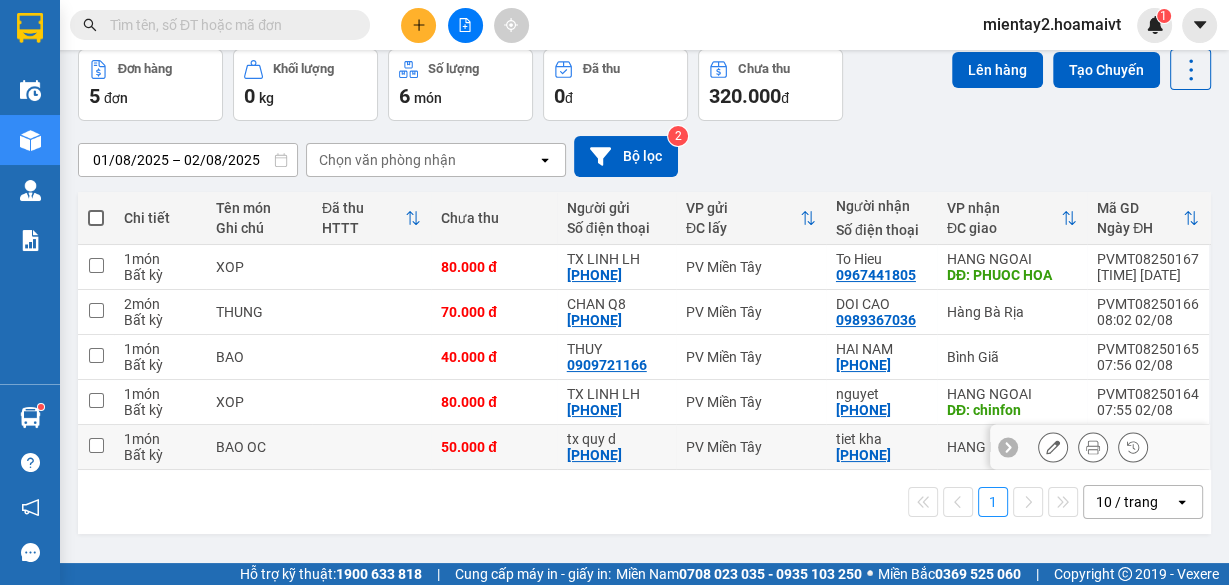 scroll, scrollTop: 91, scrollLeft: 0, axis: vertical 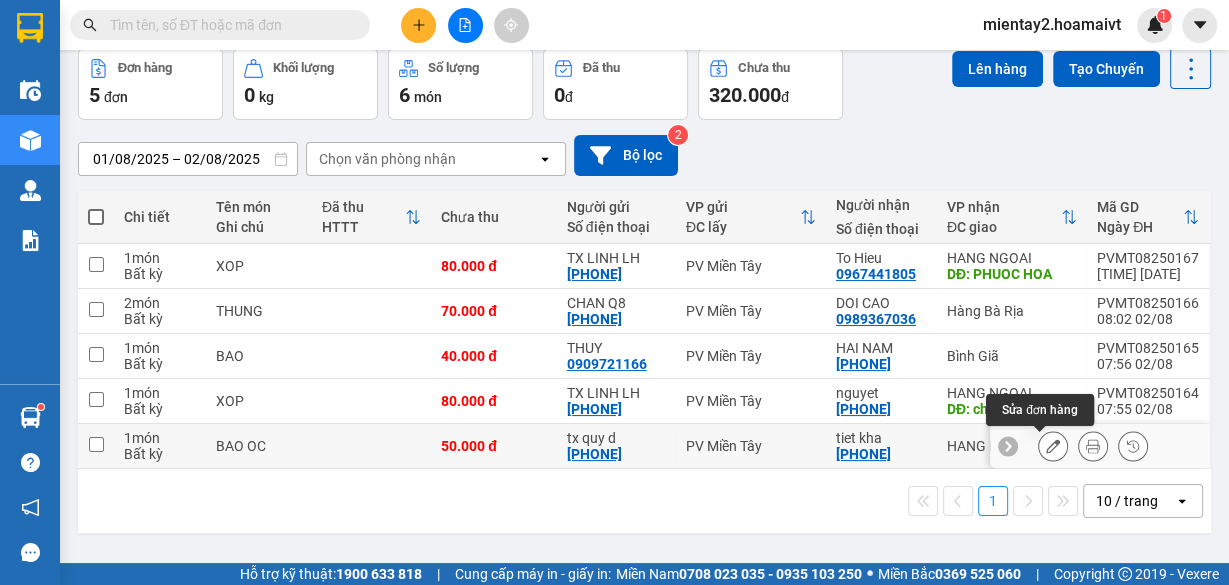 click 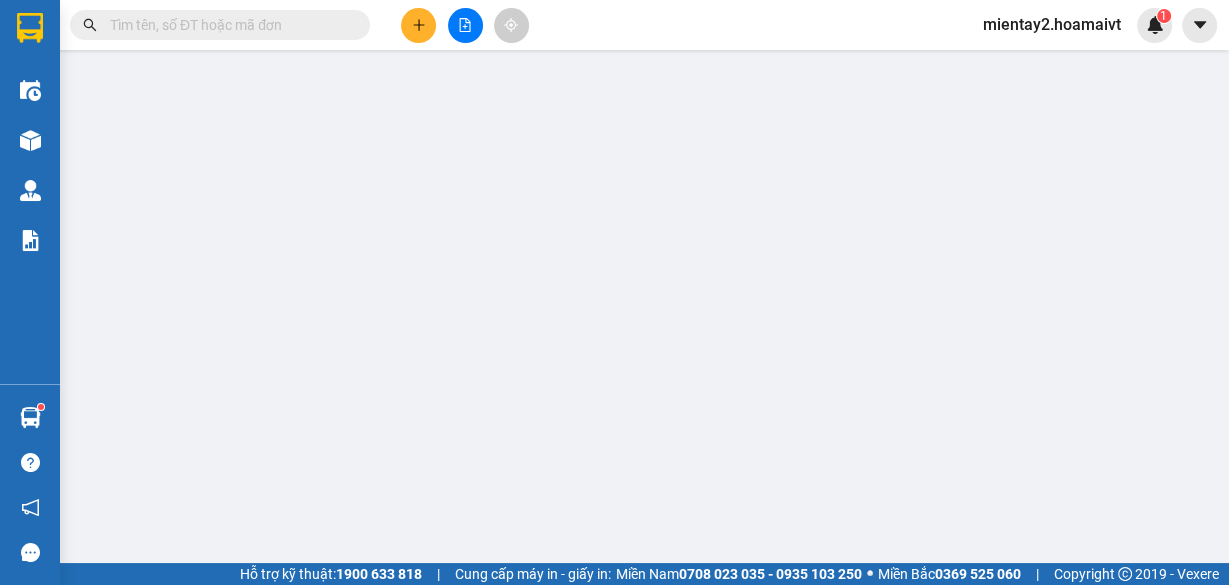 type on "[PHONE]" 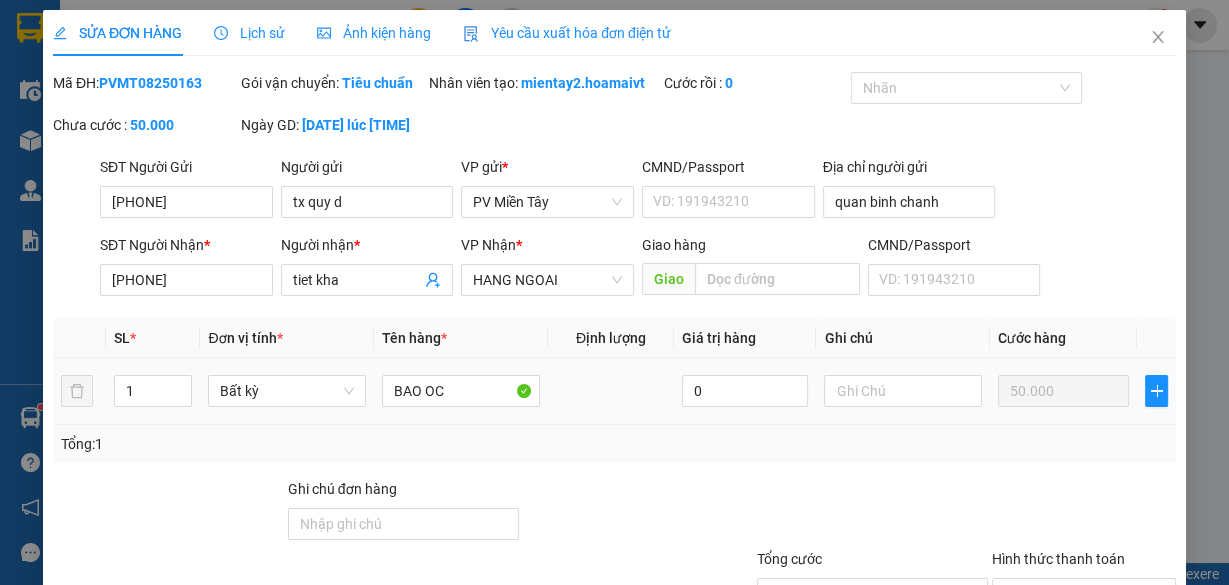 scroll, scrollTop: 0, scrollLeft: 0, axis: both 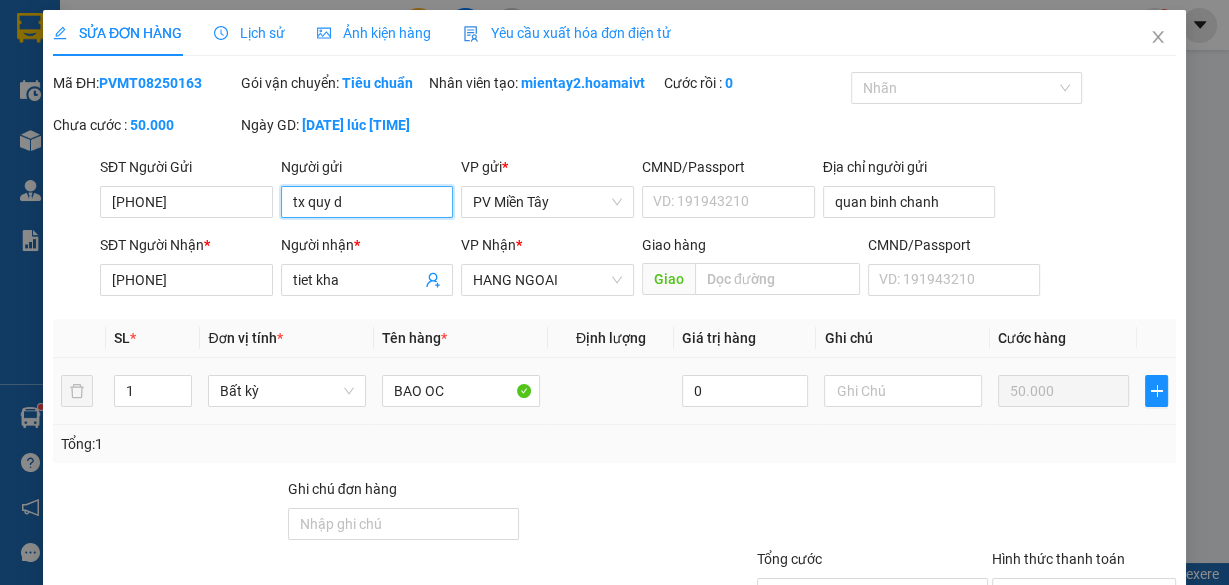 click on "tx quy d" at bounding box center [367, 202] 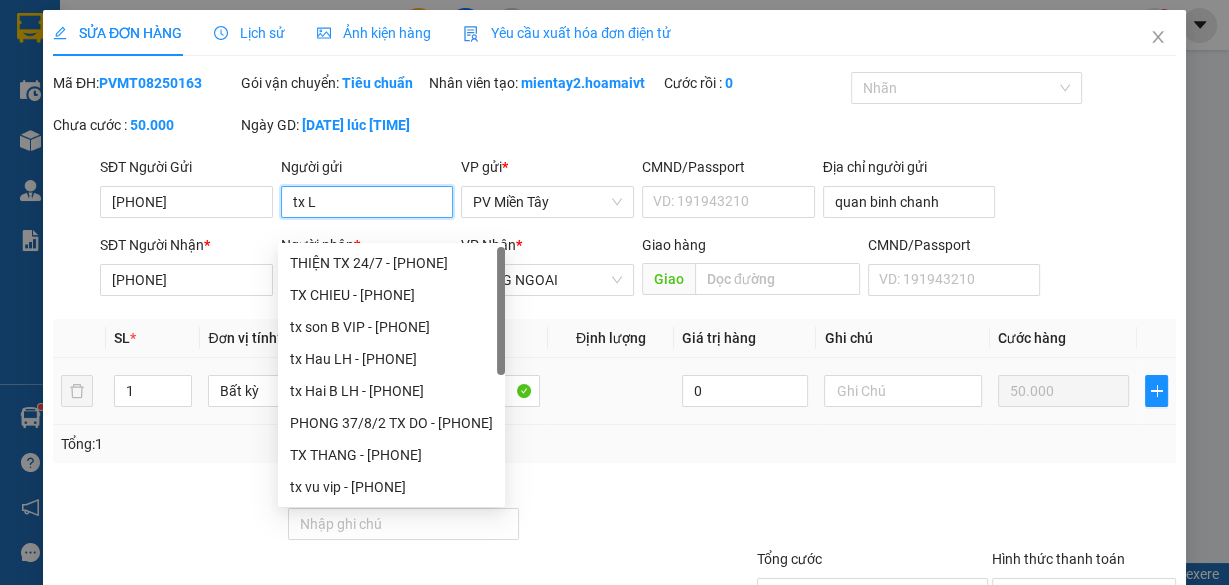type on "tx LI" 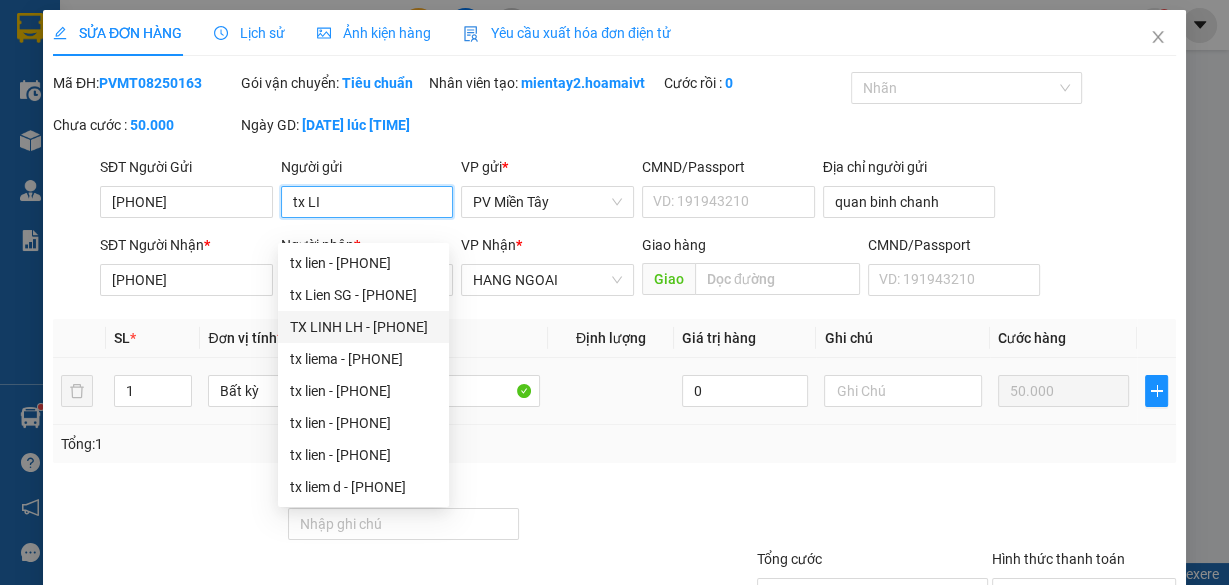 click on "TX LINH LH  - [PHONE]" at bounding box center (363, 327) 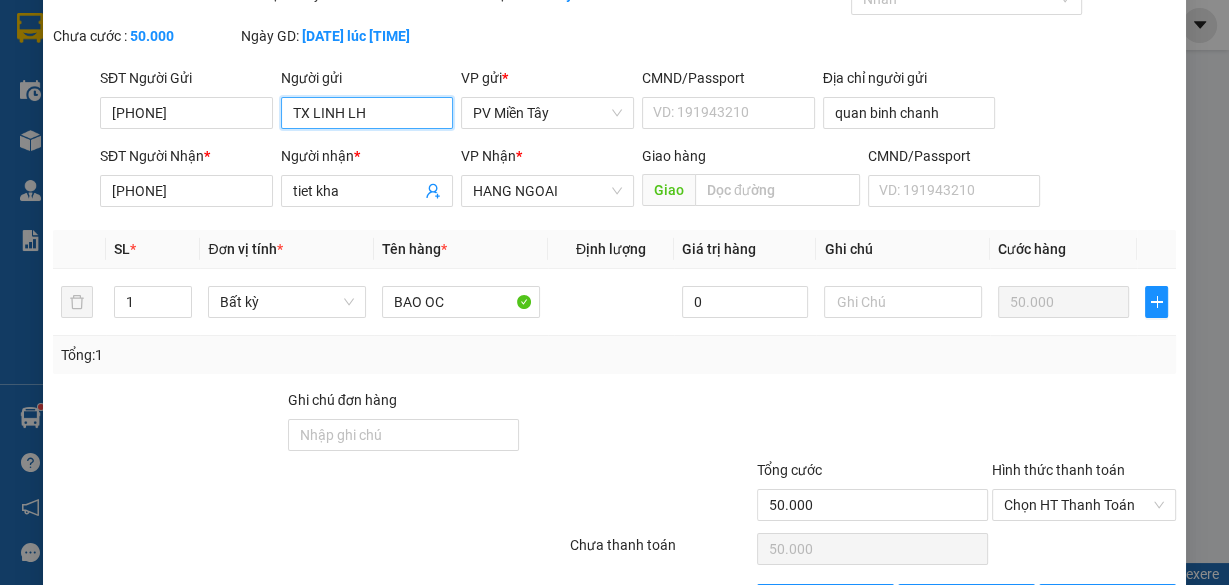 scroll, scrollTop: 179, scrollLeft: 0, axis: vertical 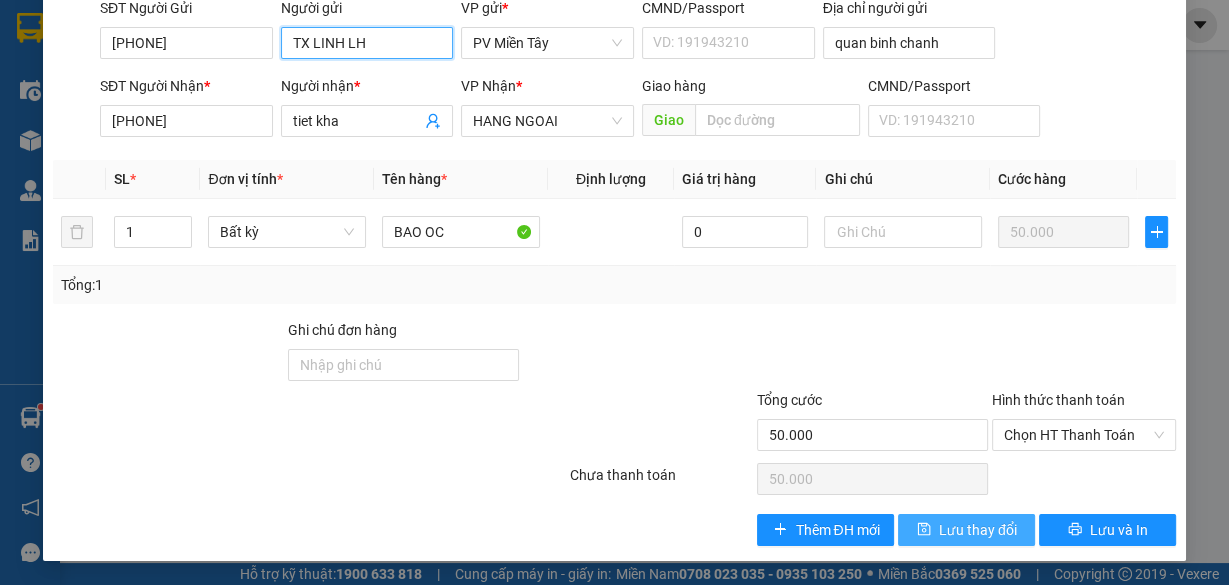type on "TX LINH LH" 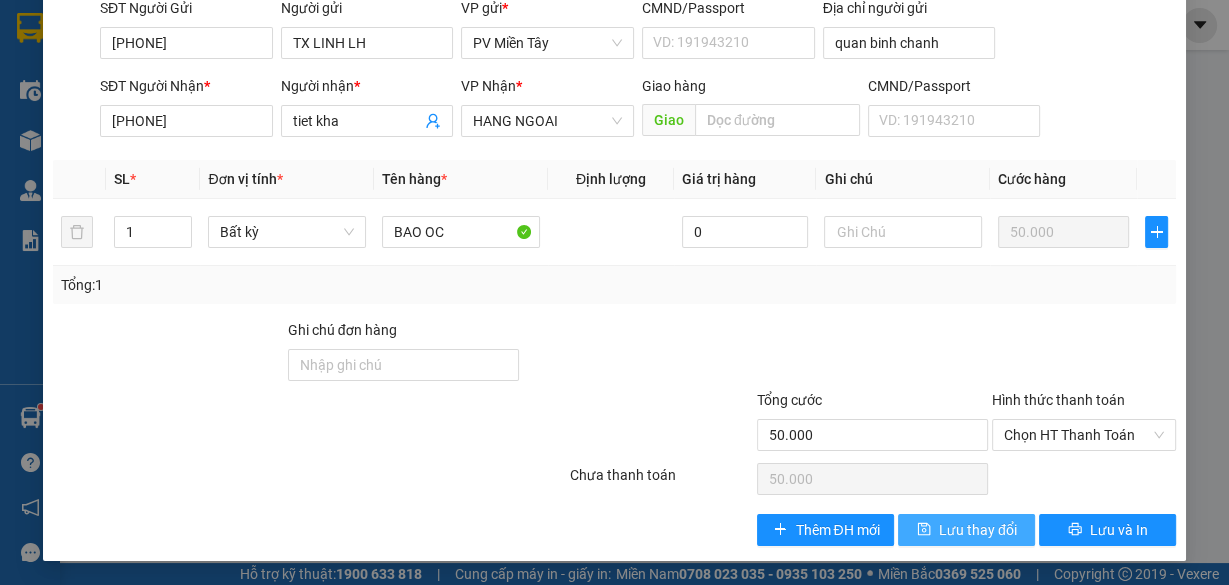 click on "Lưu thay đổi" at bounding box center (978, 530) 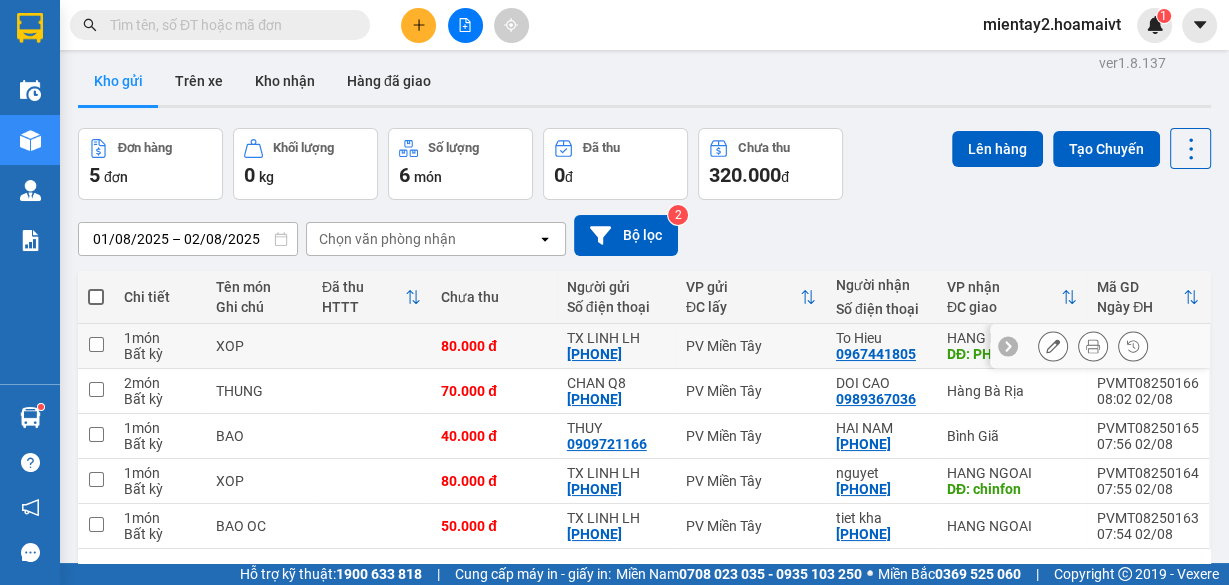 scroll, scrollTop: 91, scrollLeft: 0, axis: vertical 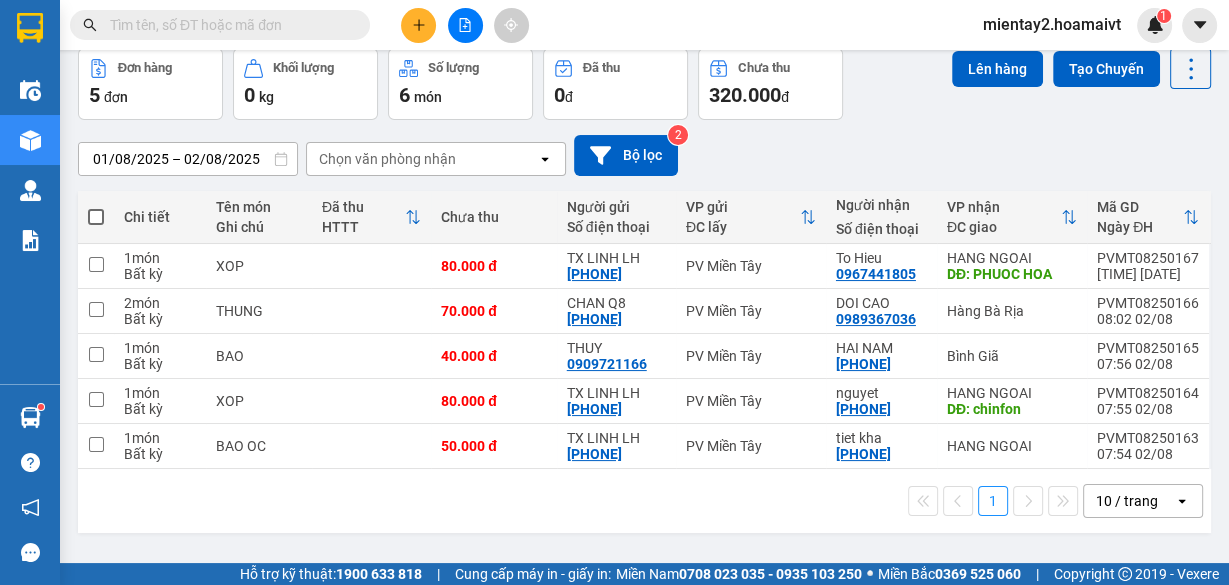 click on "open" 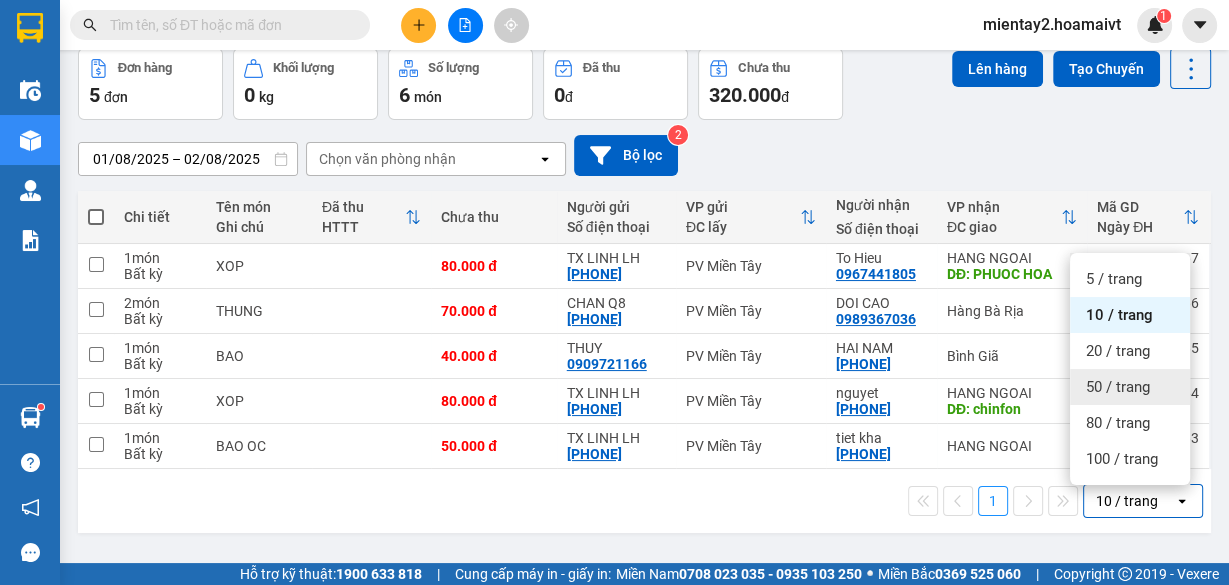 click on "50 / trang" at bounding box center (1118, 387) 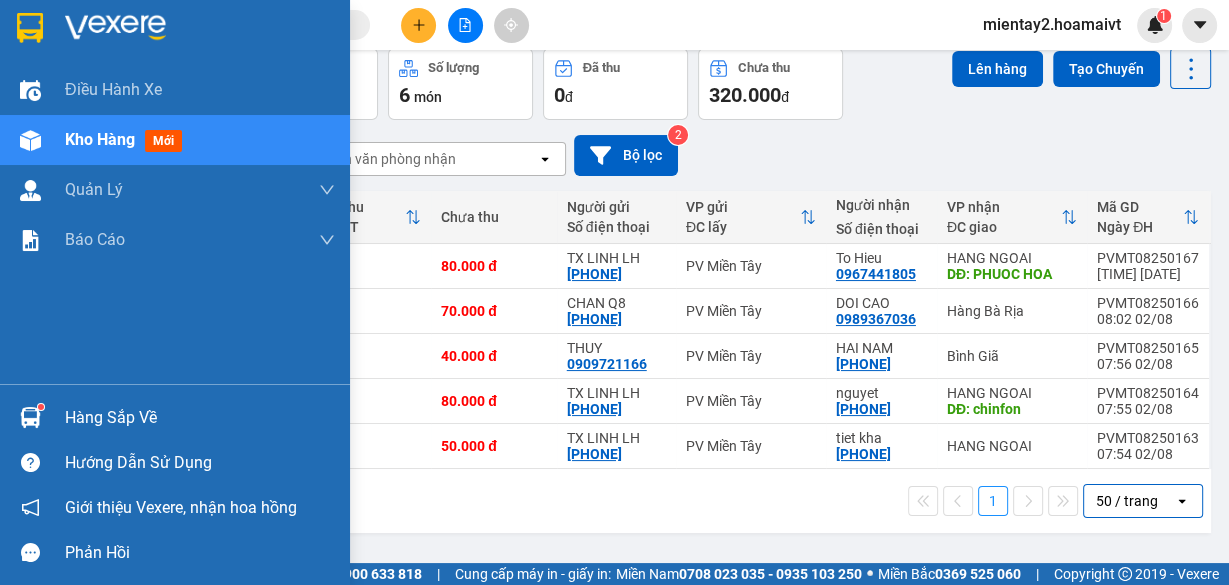 click at bounding box center [30, 417] 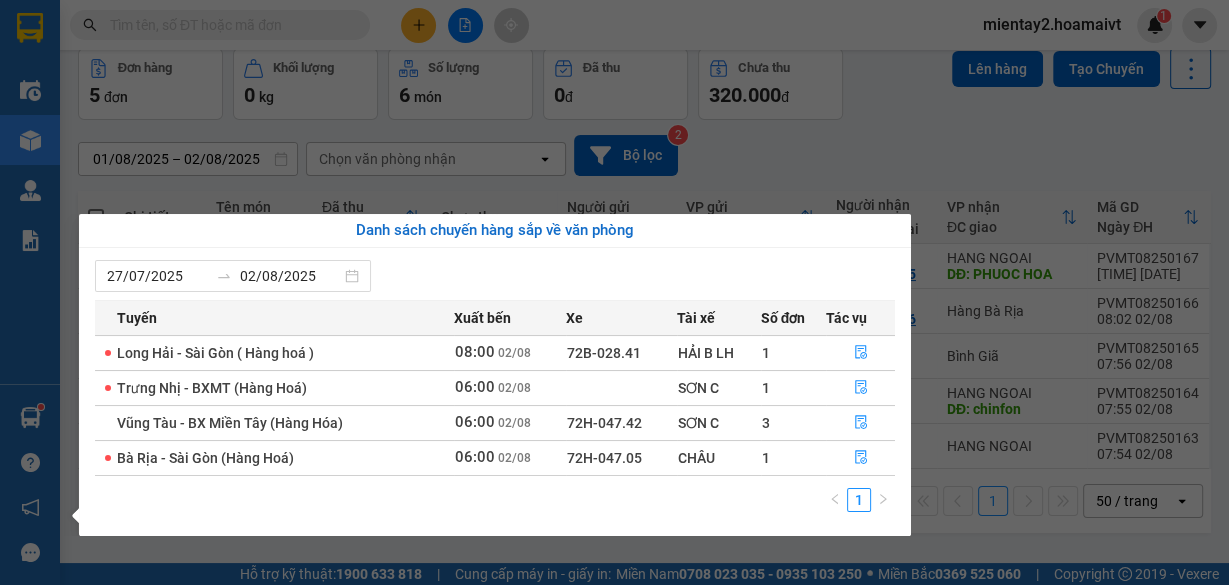 click on "Kết quả tìm kiếm ( 0 )  Bộ lọc  No Data mientay2.hoamaivt 1     Điều hành xe     Kho hàng mới     Quản Lý Quản lý chuyến Quản lý khách hàng mới     Báo cáo Báo cáo dòng tiền (nhân viên) Doanh số tạo đơn theo VP gửi (nhân viên) Hàng sắp về Hướng dẫn sử dụng Giới thiệu Vexere, nhận hoa hồng Phản hồi Phần mềm hỗ trợ bạn tốt chứ? ver  1.8.137 Kho gửi Trên xe Kho nhận Hàng đã giao Đơn hàng 5 đơn Khối lượng 0 kg Số lượng 6 món Đã thu 0  đ Chưa thu 320.000  đ Lên hàng Tạo Chuyến [DATE] – [DATE] Press the down arrow key to interact with the calendar and select a date. Press the escape button to close the calendar. Selected date range is from [DATE] to [DATE]. Chọn văn phòng nhận open Bộ lọc 2 Chi tiết Tên món Ghi chú Đã thu HTTT Chưa thu Người gửi Số điện thoại VP gửi ĐC lấy Người nhận Số điện thoại VP nhận ĐC giao Mã GD 1 2" at bounding box center (614, 292) 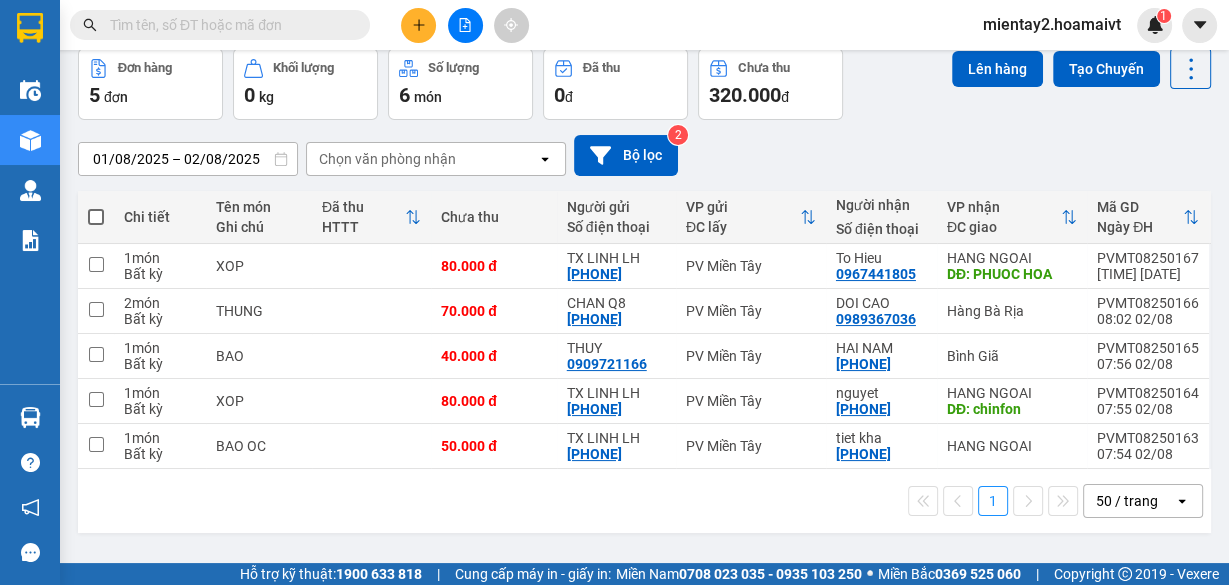 click on "Chọn văn phòng nhận" at bounding box center [387, 159] 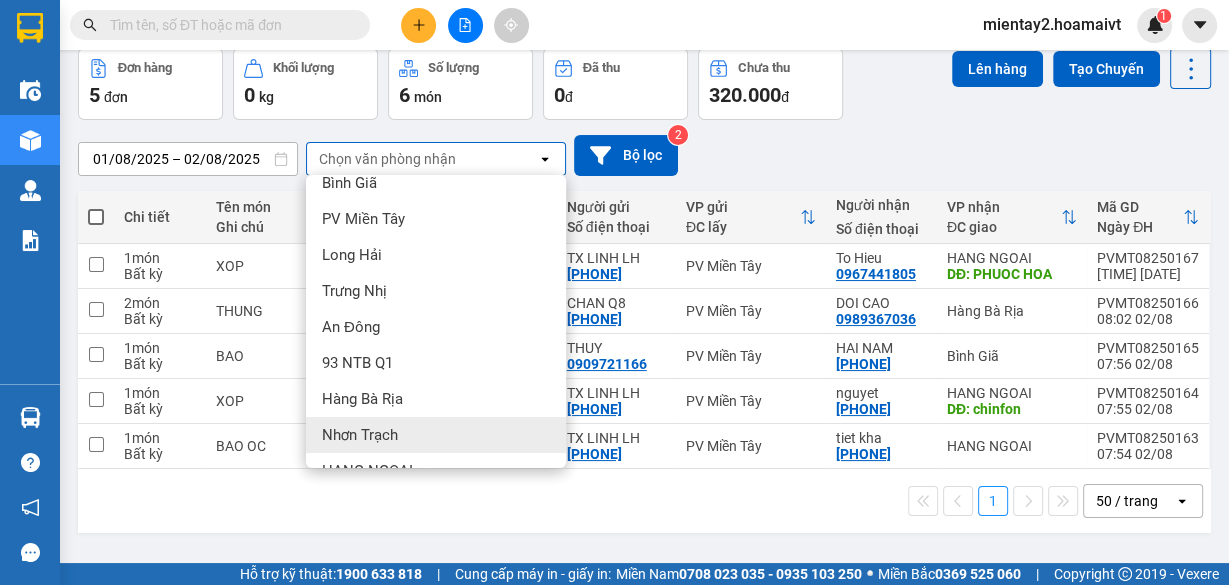 scroll, scrollTop: 191, scrollLeft: 0, axis: vertical 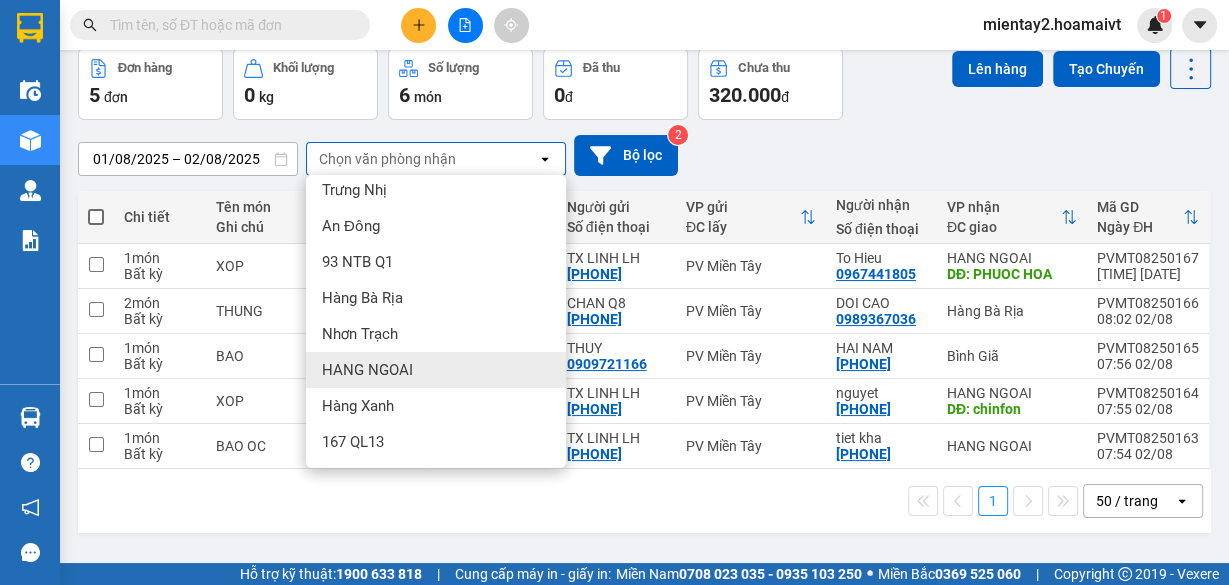 click on "HANG NGOAI" at bounding box center [367, 370] 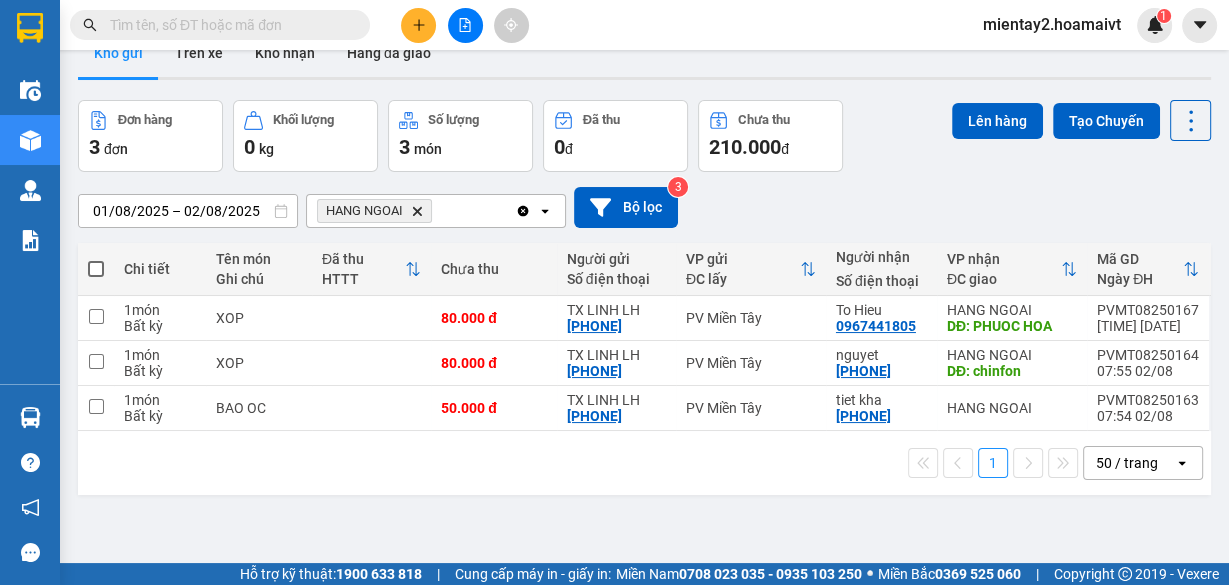 scroll, scrollTop: 0, scrollLeft: 0, axis: both 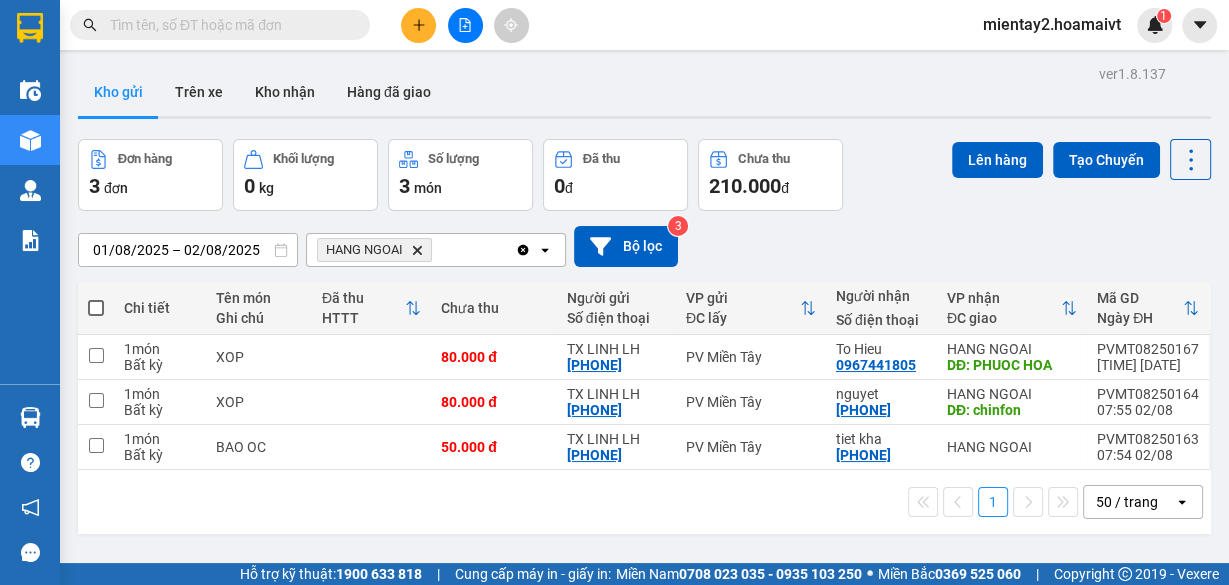 click at bounding box center (96, 308) 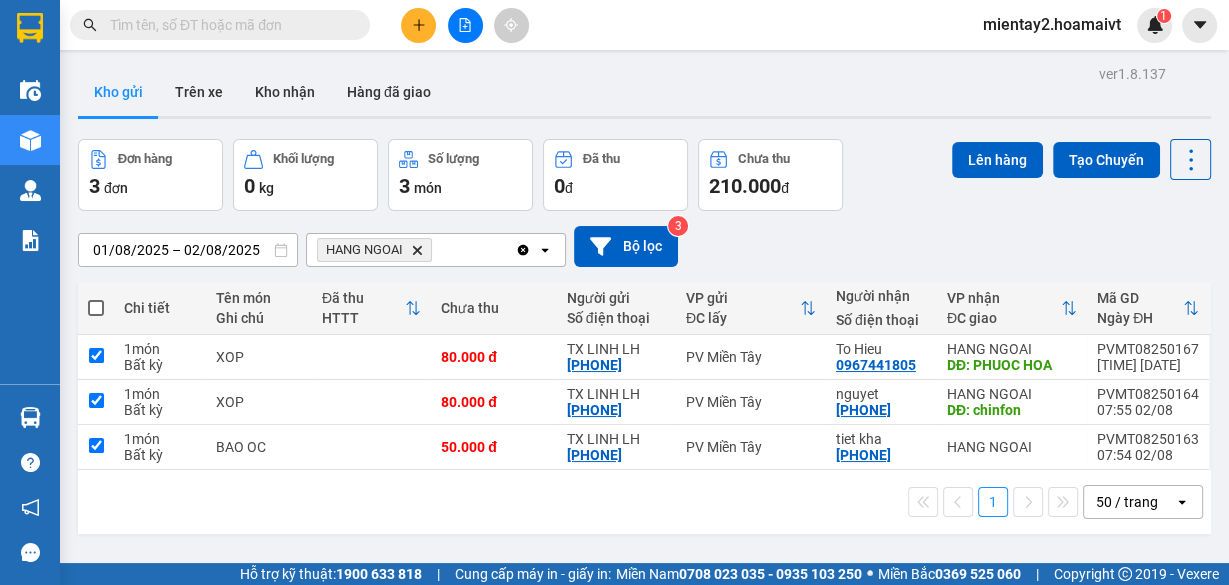 checkbox on "true" 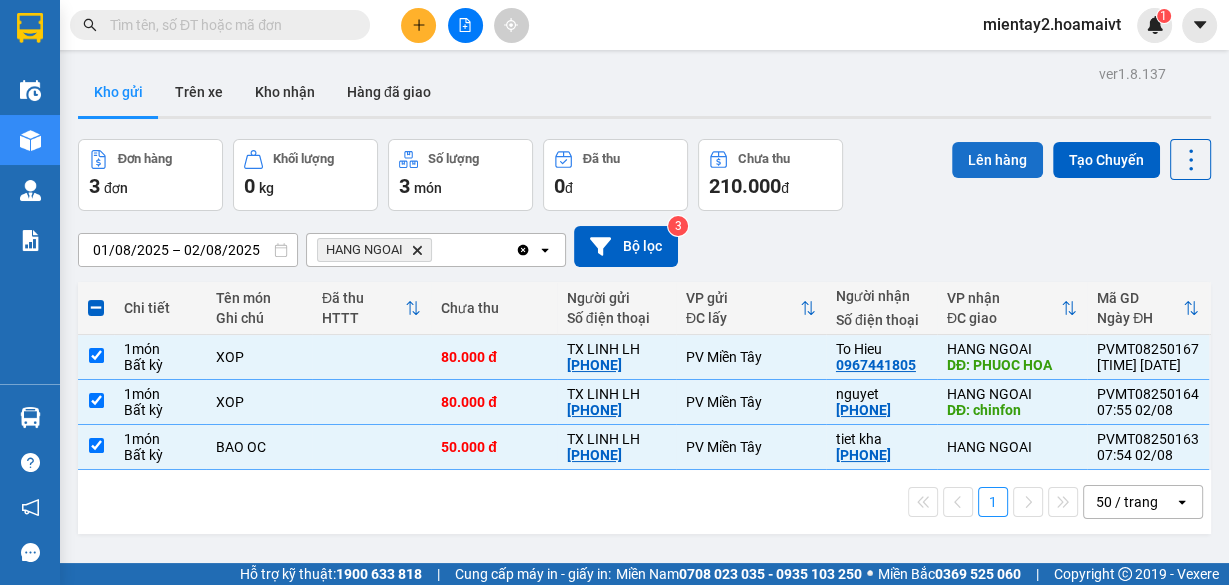 click on "Lên hàng" at bounding box center [997, 160] 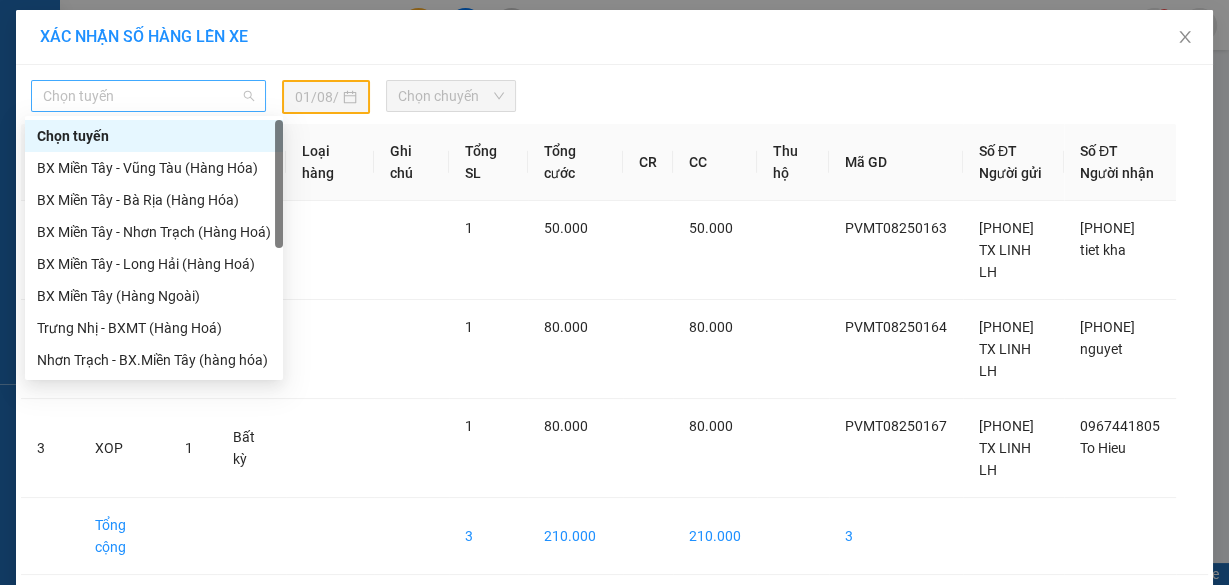 click on "Chọn tuyến" at bounding box center [148, 96] 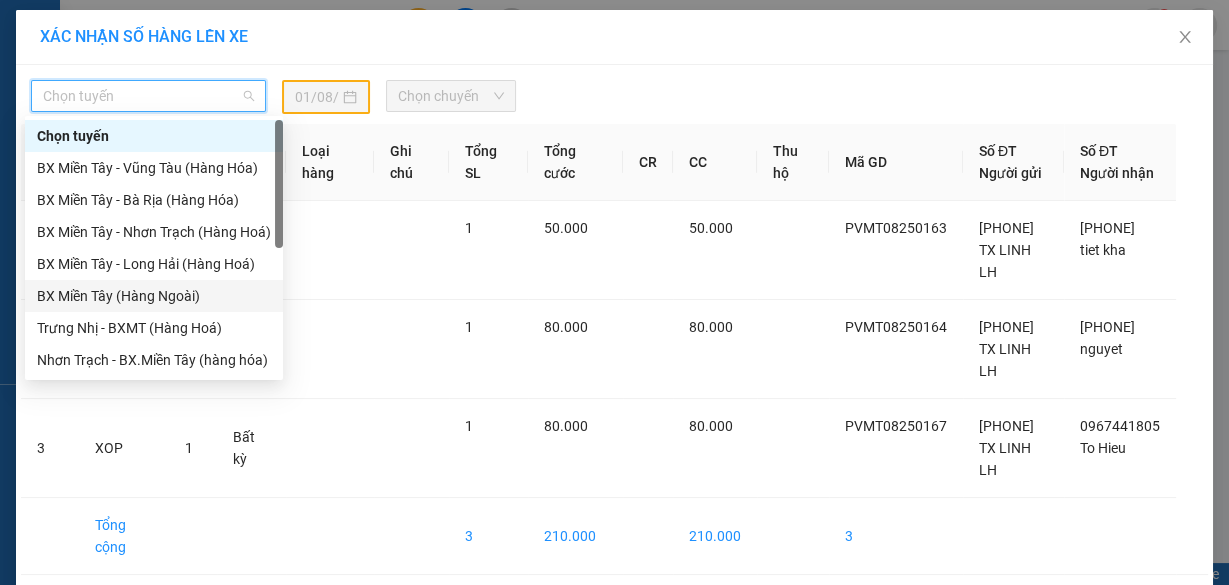 click on "BX Miền Tây  (Hàng Ngoài)" at bounding box center (154, 296) 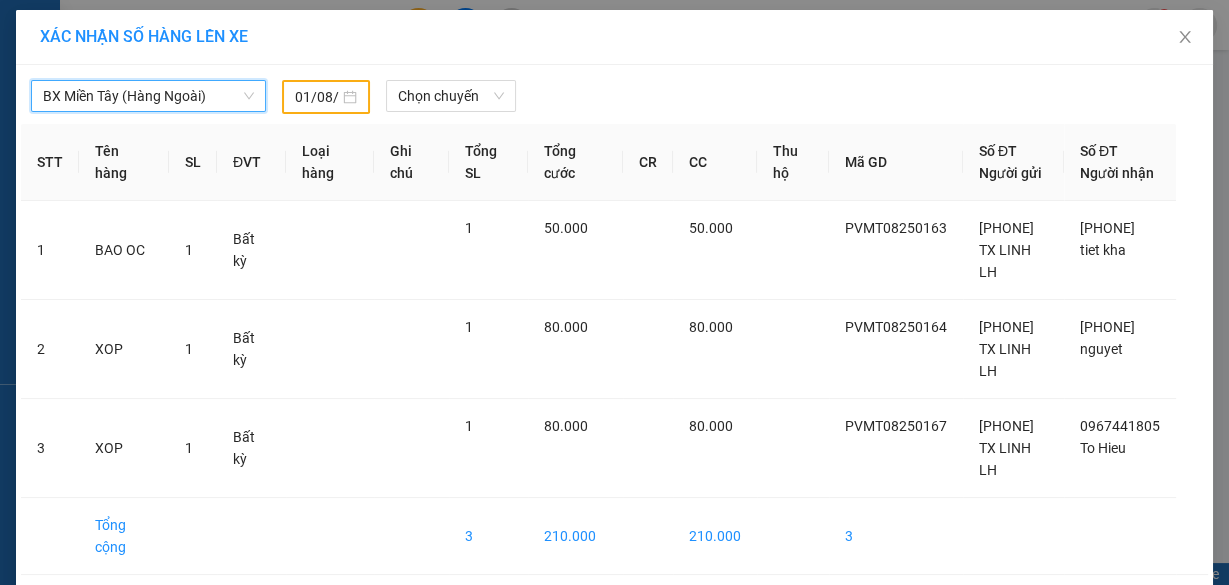 click on "01/08/2025" at bounding box center (326, 97) 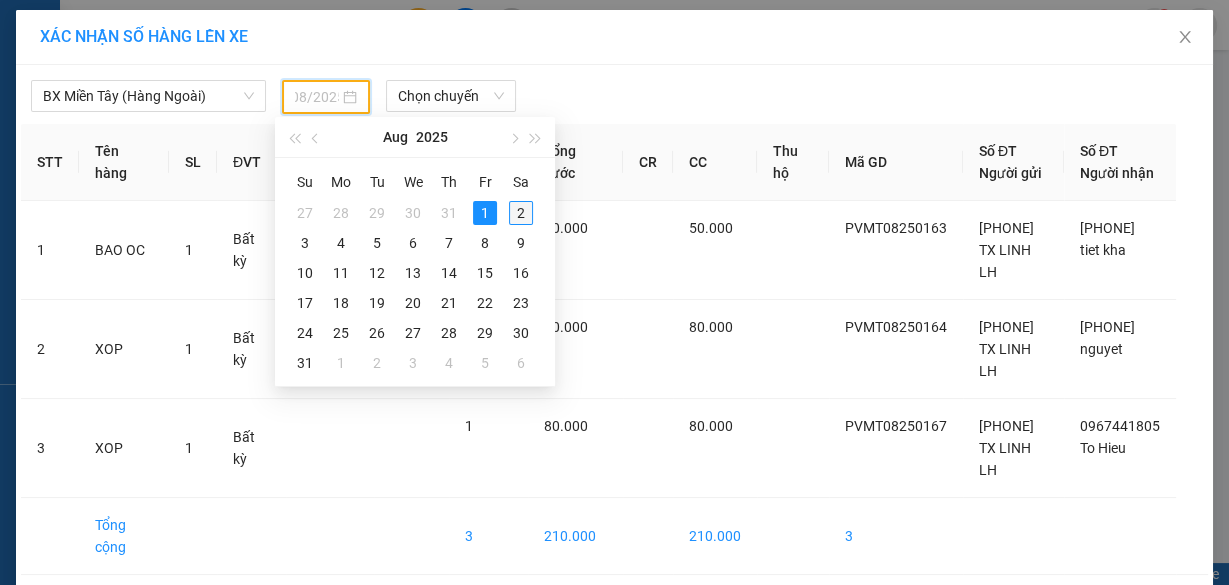 click on "2" at bounding box center (521, 213) 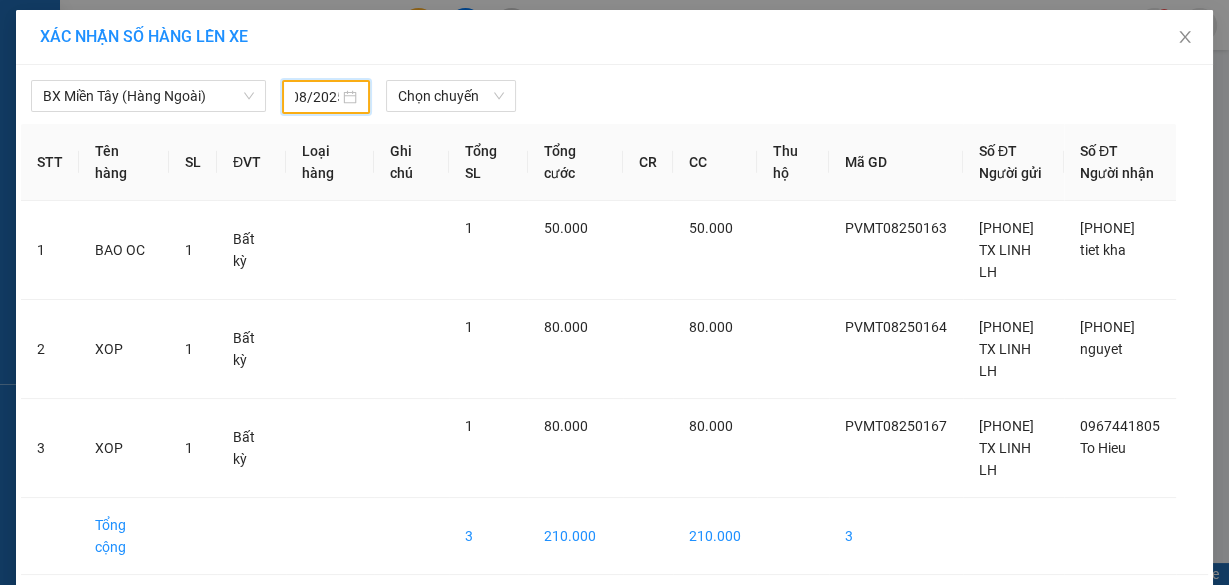 type on "02/08/2025" 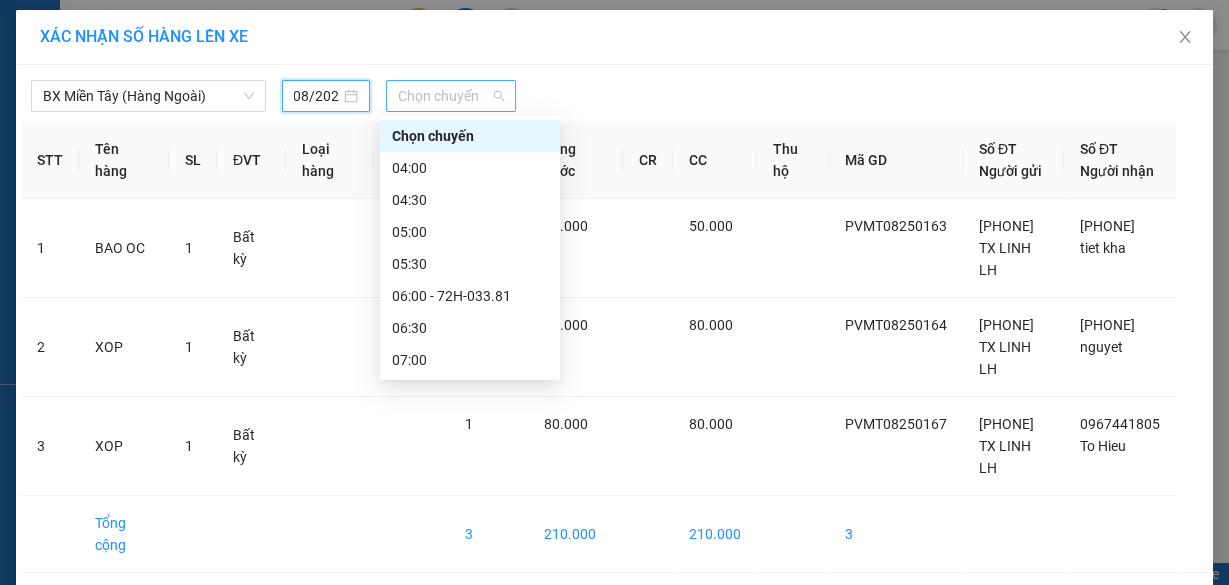 click on "Chọn chuyến" at bounding box center (451, 96) 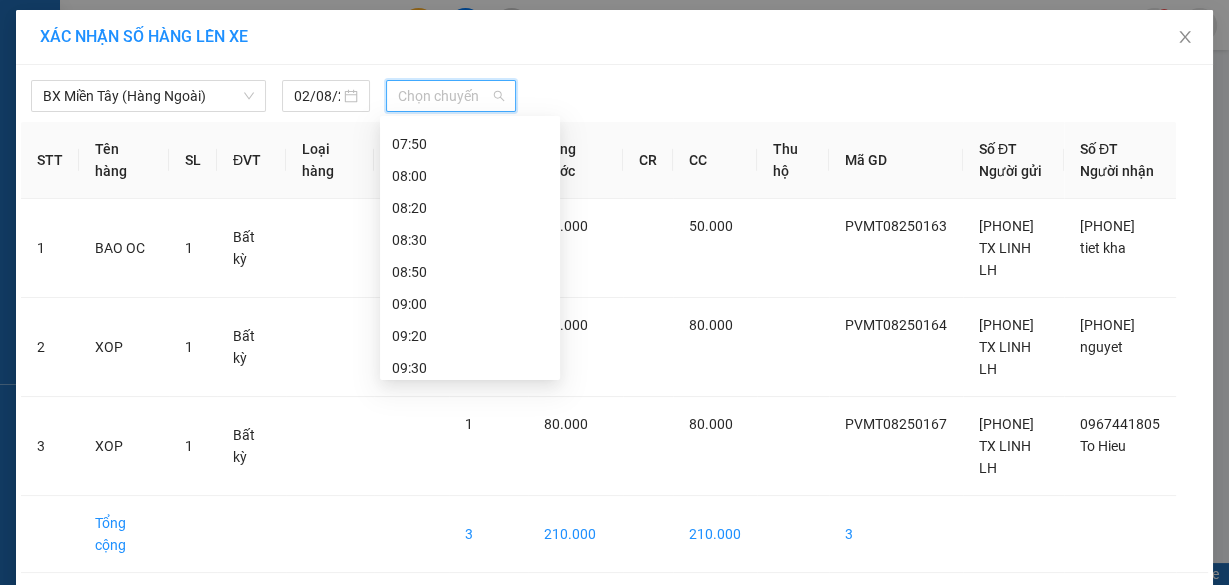 scroll, scrollTop: 320, scrollLeft: 0, axis: vertical 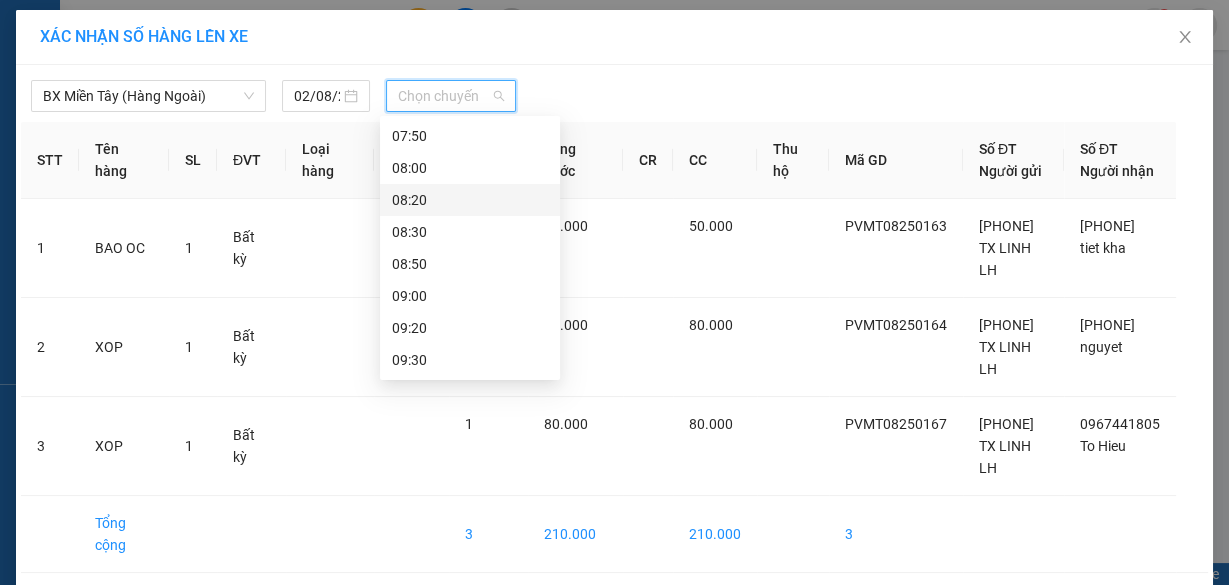 click on "08:20" at bounding box center (470, 200) 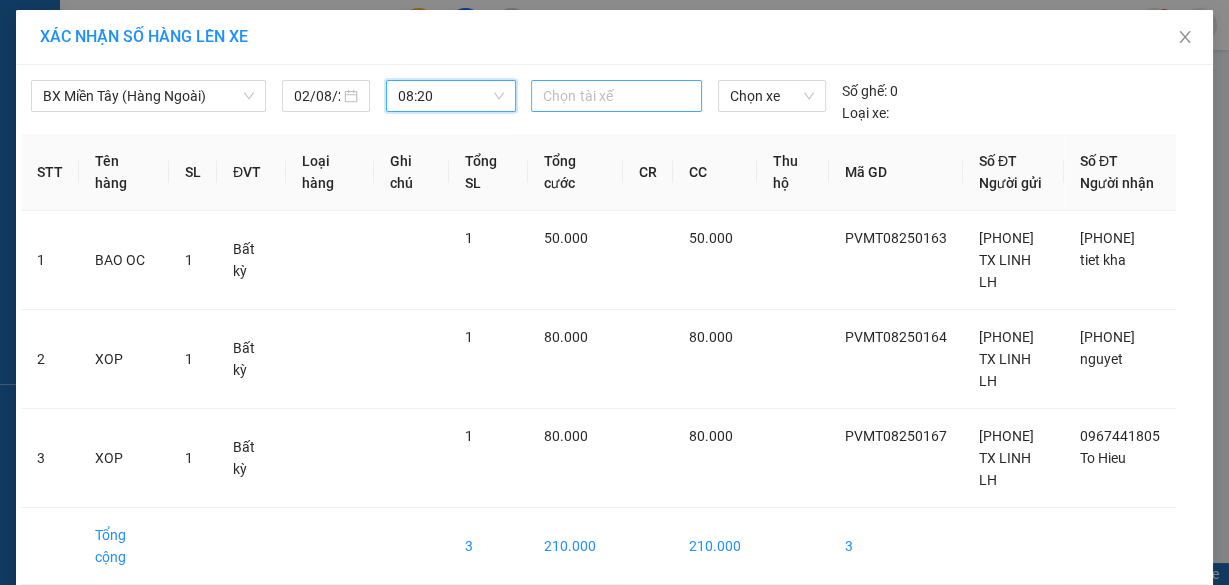 click at bounding box center (616, 96) 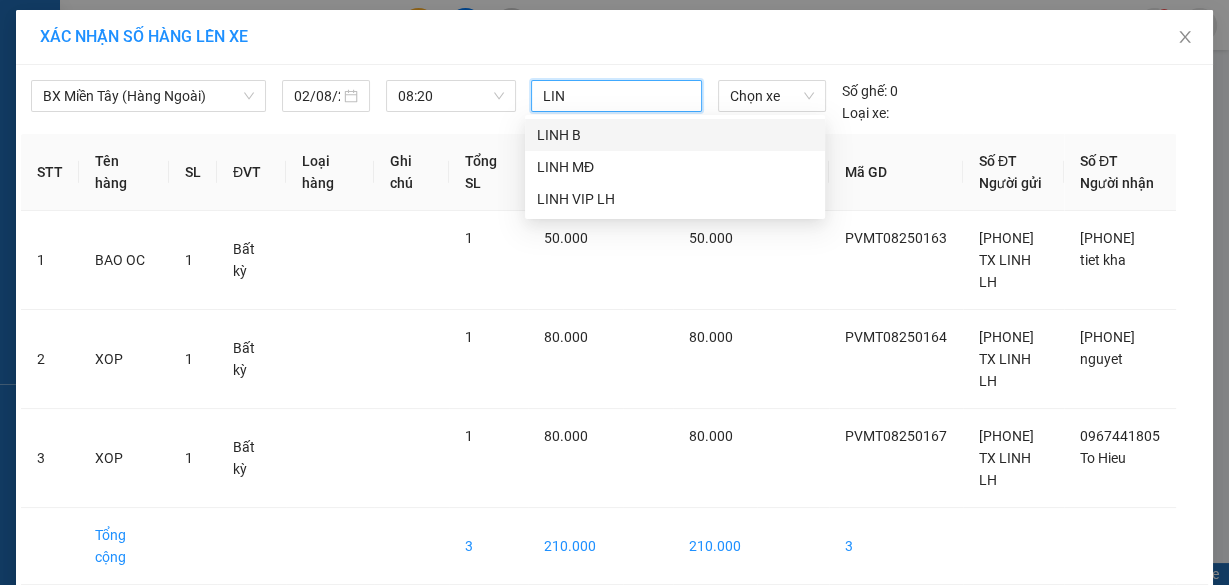 type on "LINH" 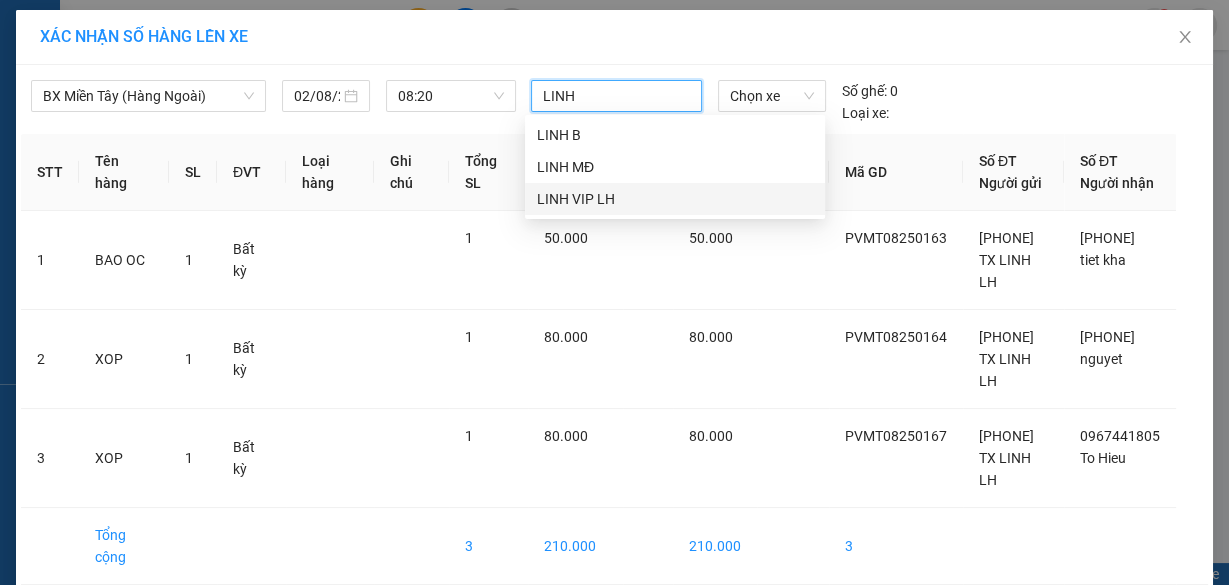 click on "LINH VIP LH" at bounding box center (675, 199) 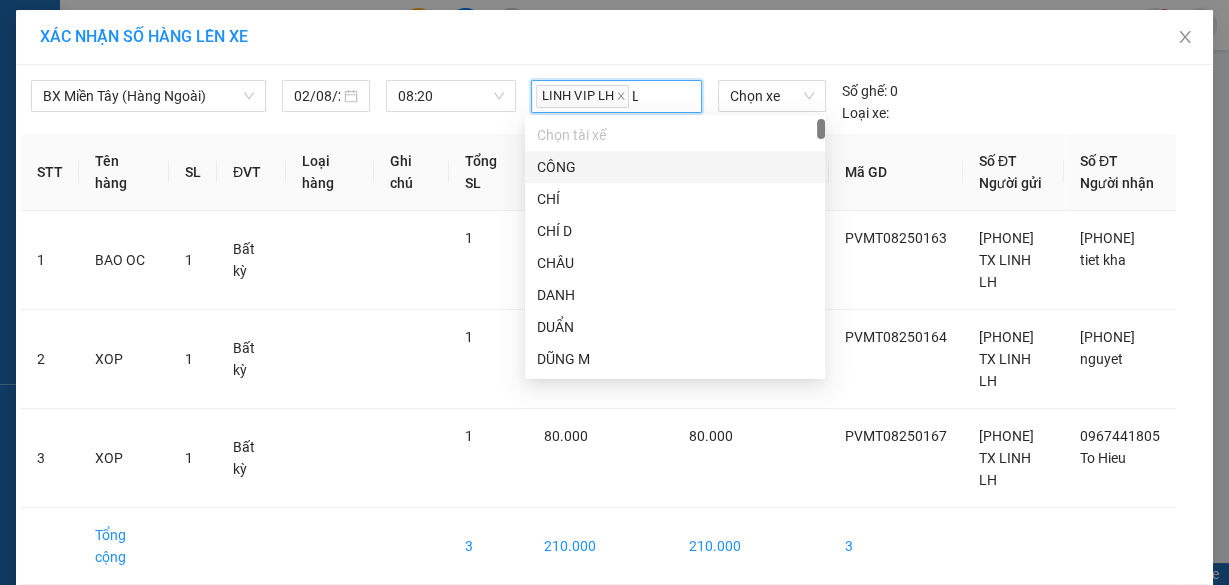 type 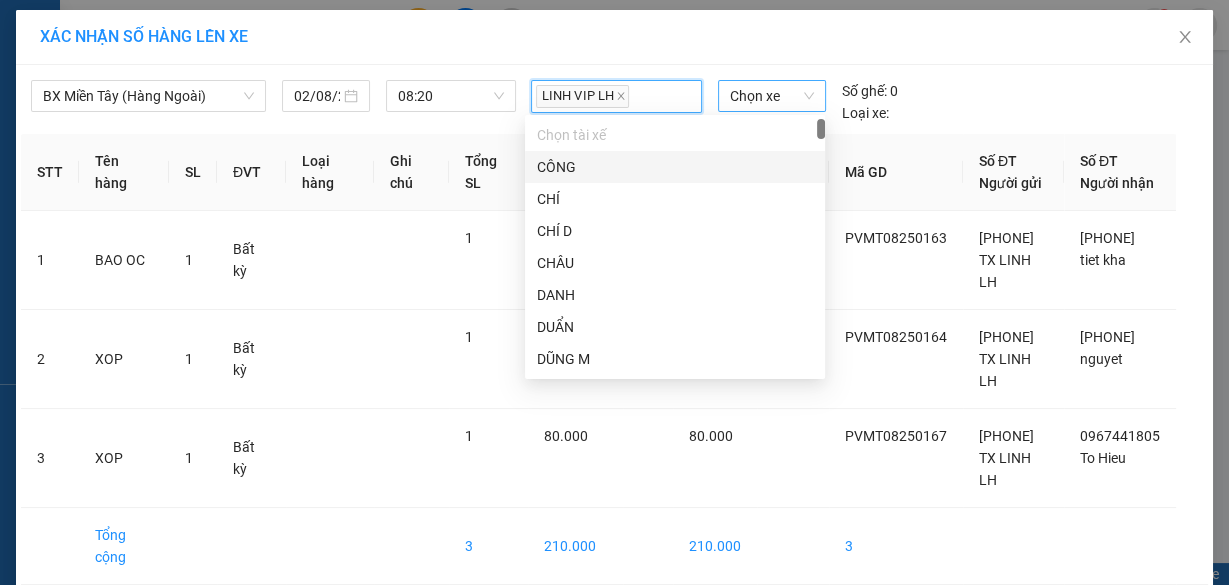 click on "Chọn xe" at bounding box center [772, 96] 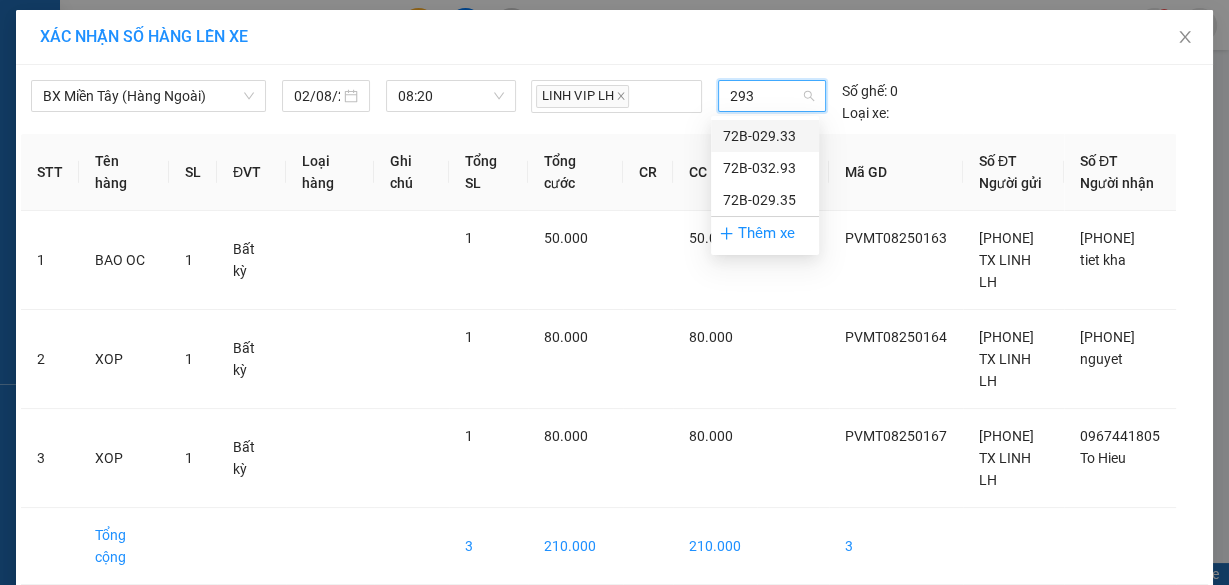 type on "2933" 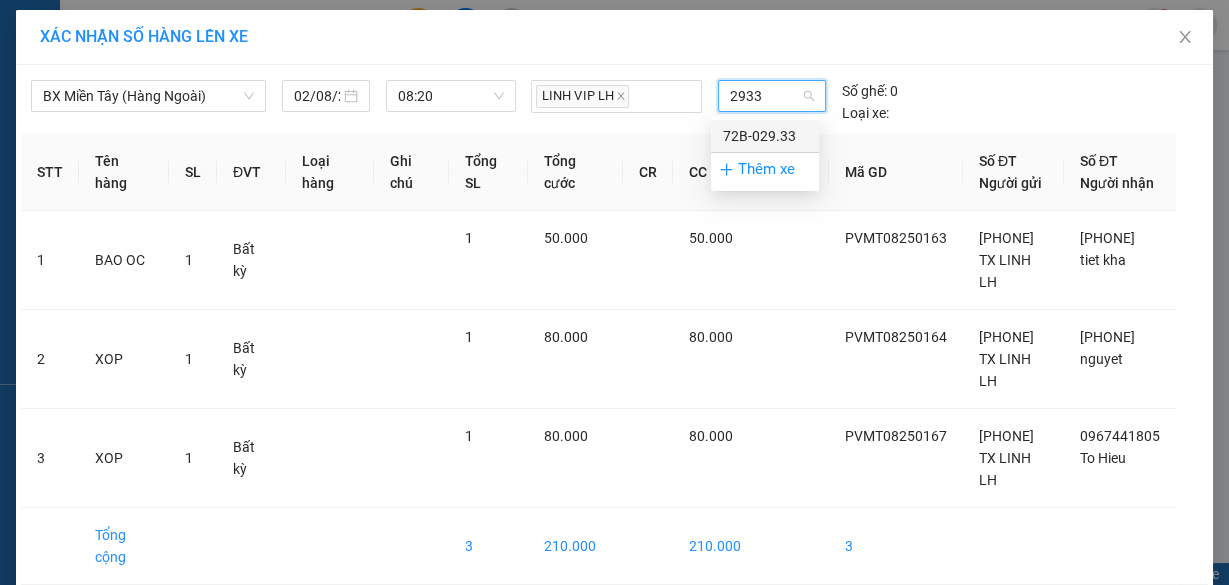 click on "72B-029.33" at bounding box center (765, 136) 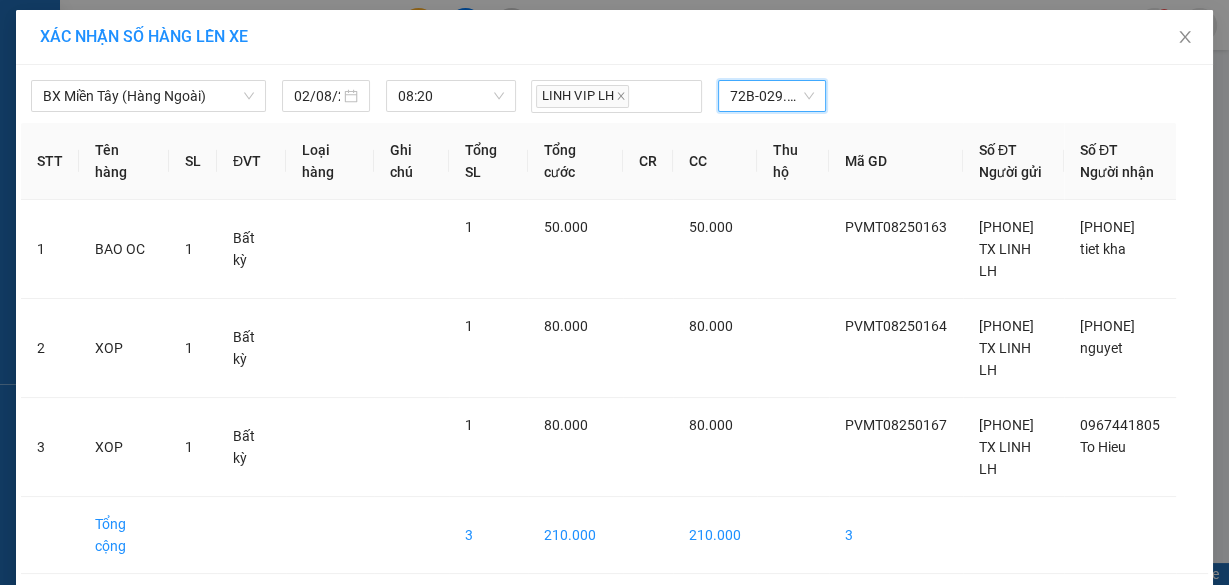click on "Lên hàng" at bounding box center [688, 610] 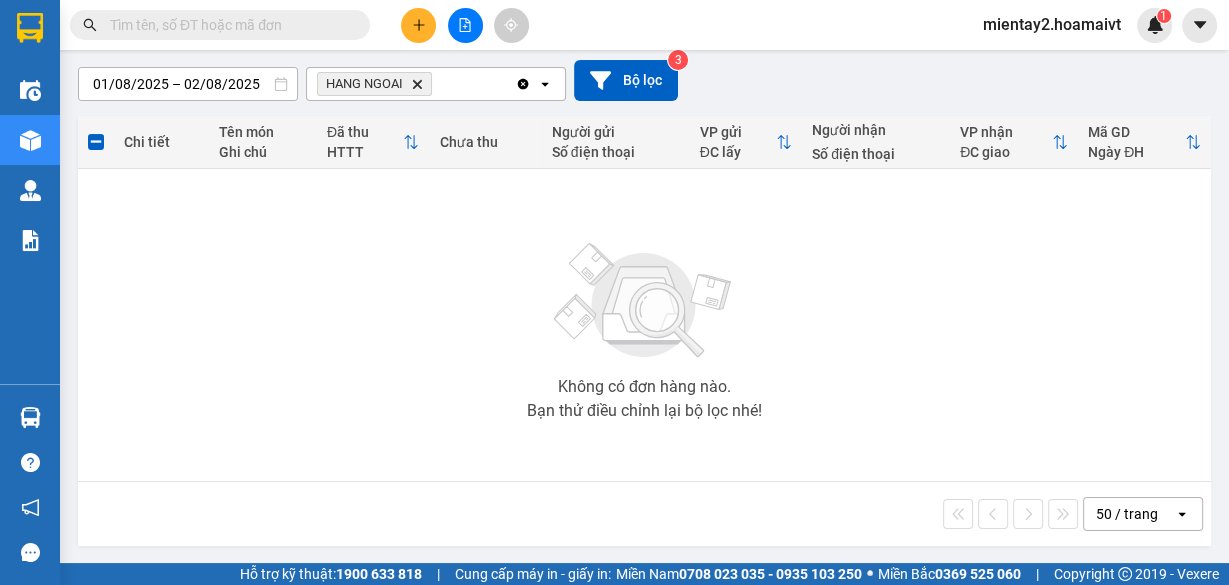 scroll, scrollTop: 0, scrollLeft: 0, axis: both 